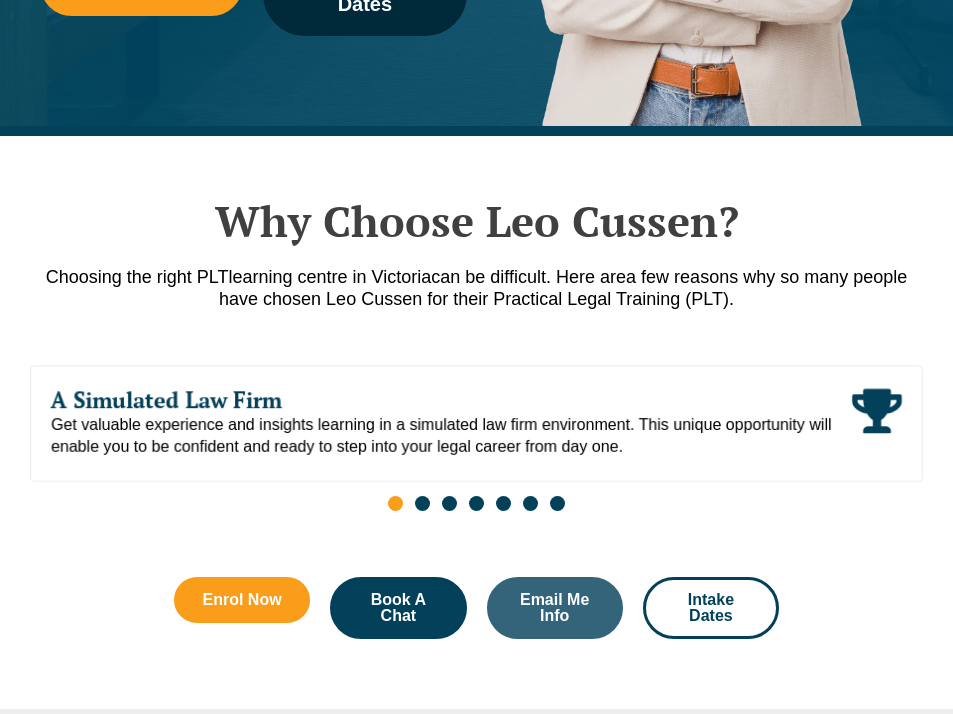 scroll, scrollTop: 673, scrollLeft: 0, axis: vertical 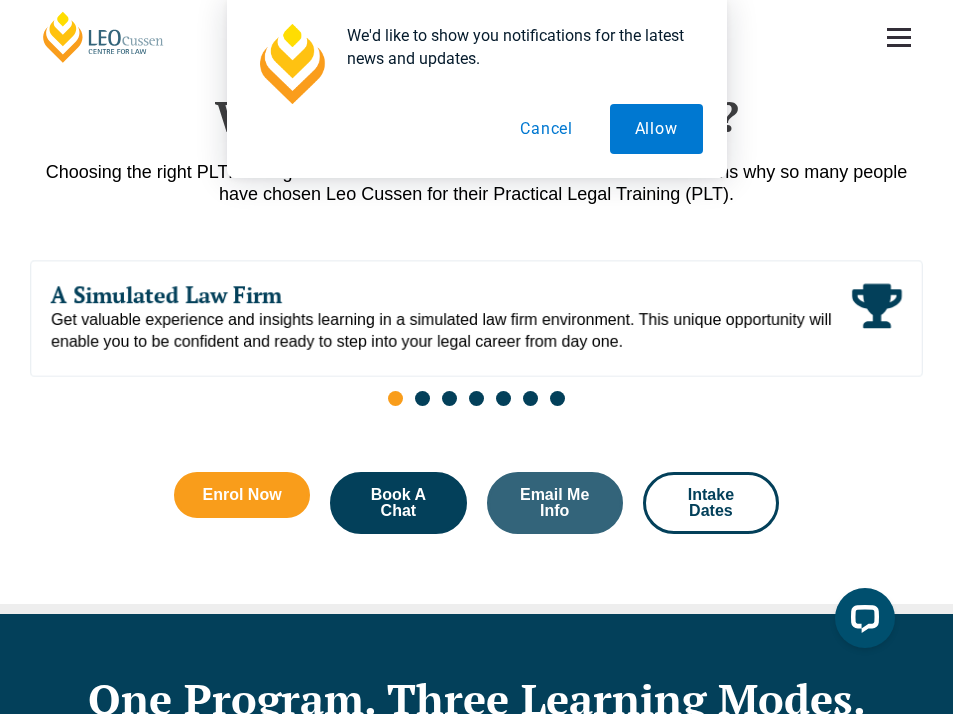 click on "Cancel" at bounding box center [546, 129] 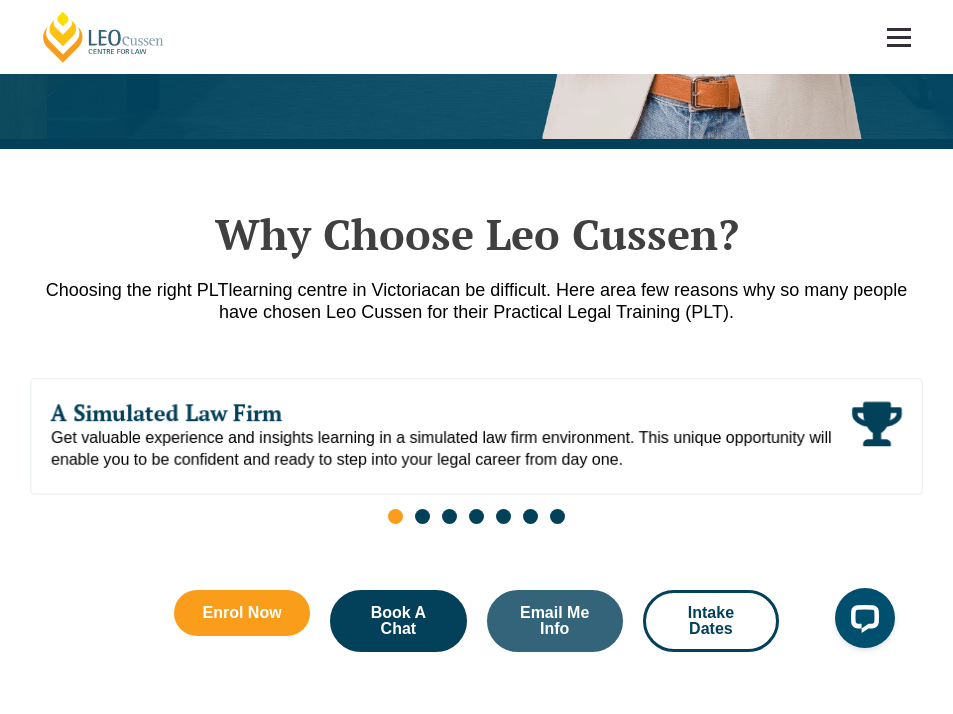 scroll, scrollTop: 635, scrollLeft: 0, axis: vertical 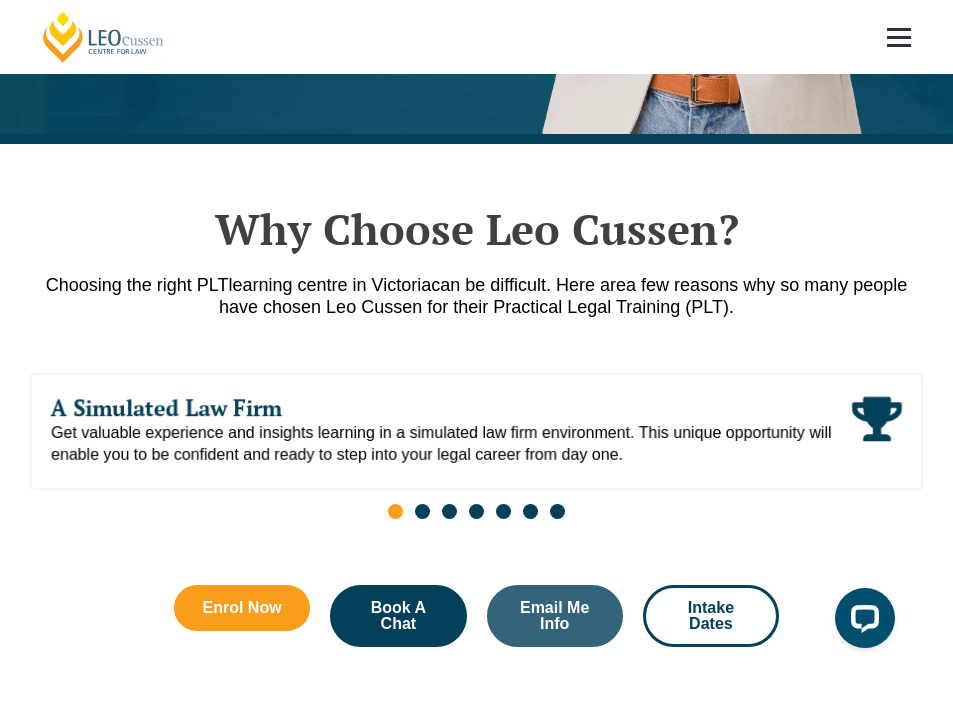 click at bounding box center [422, 511] 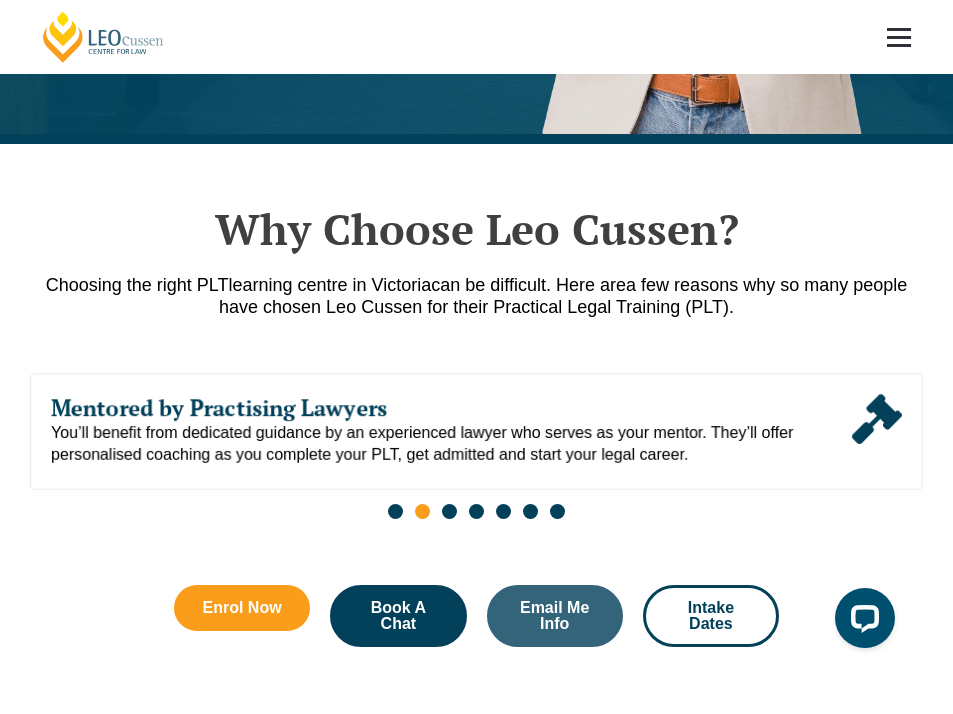 click at bounding box center (449, 511) 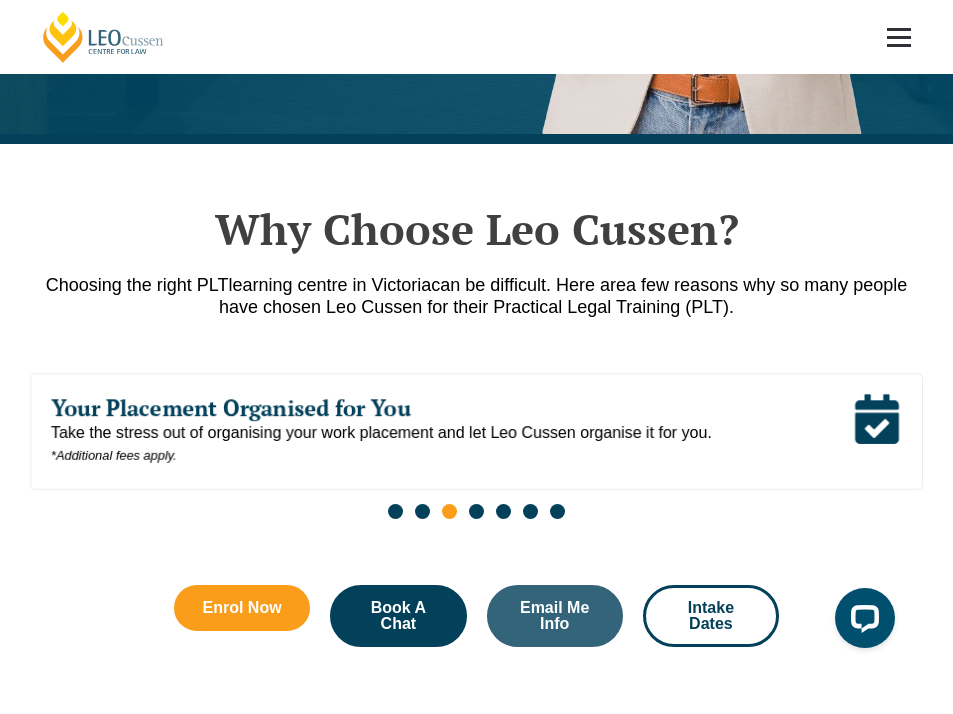 click at bounding box center (476, 511) 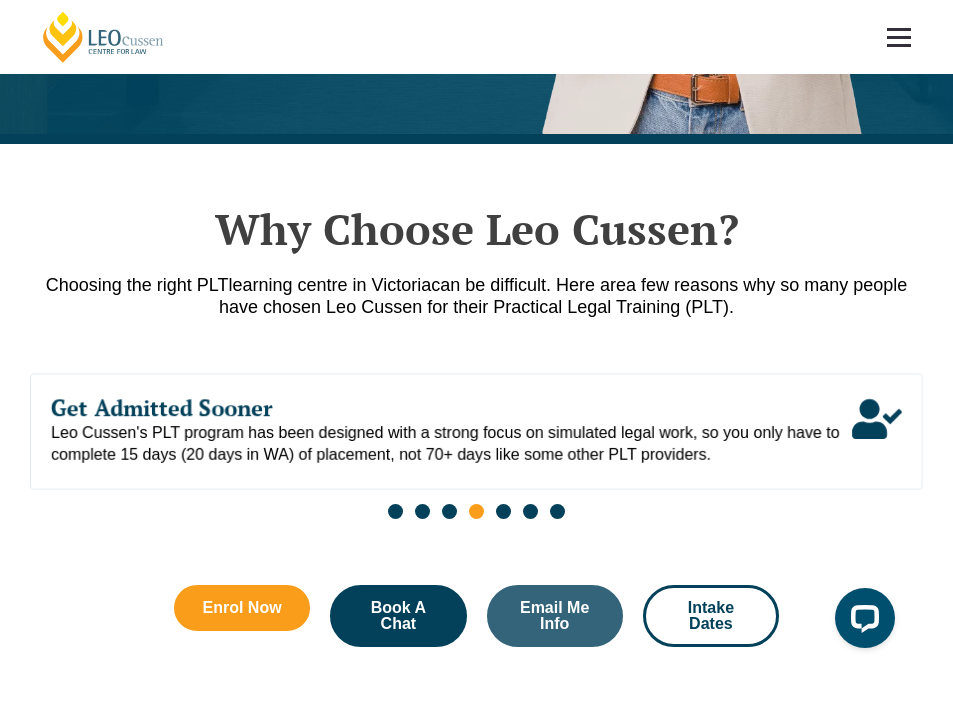 click at bounding box center [503, 511] 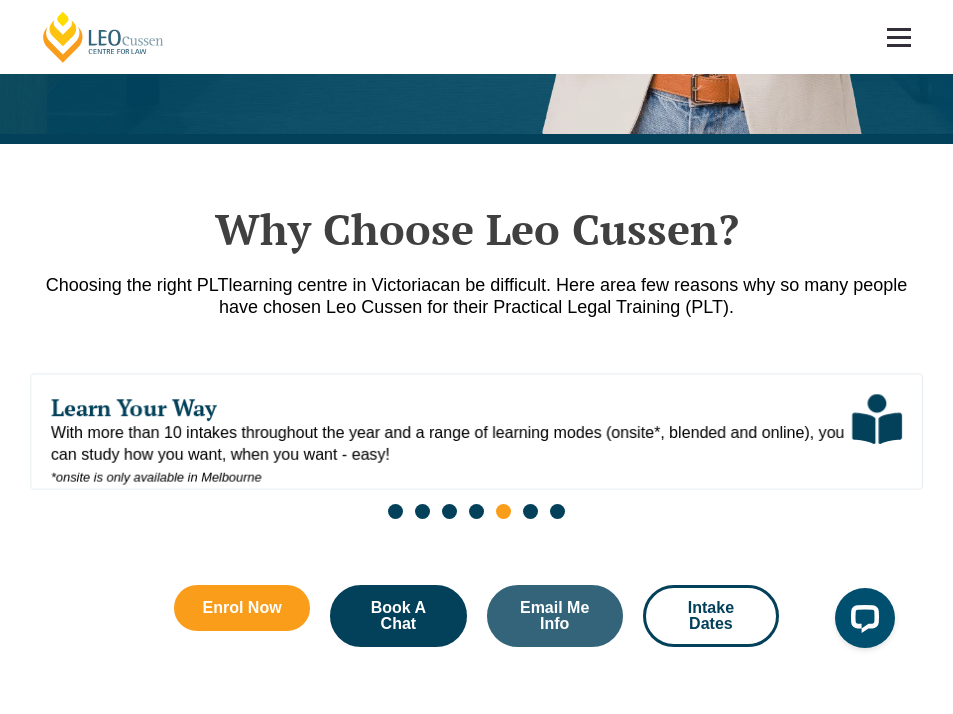 click at bounding box center (530, 511) 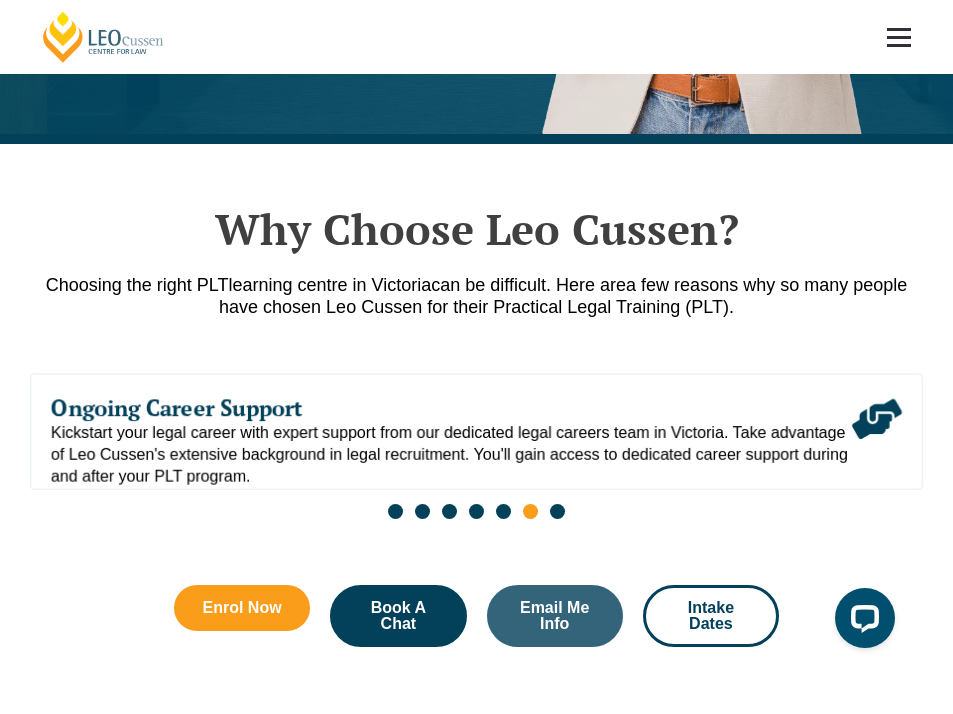 click at bounding box center (557, 511) 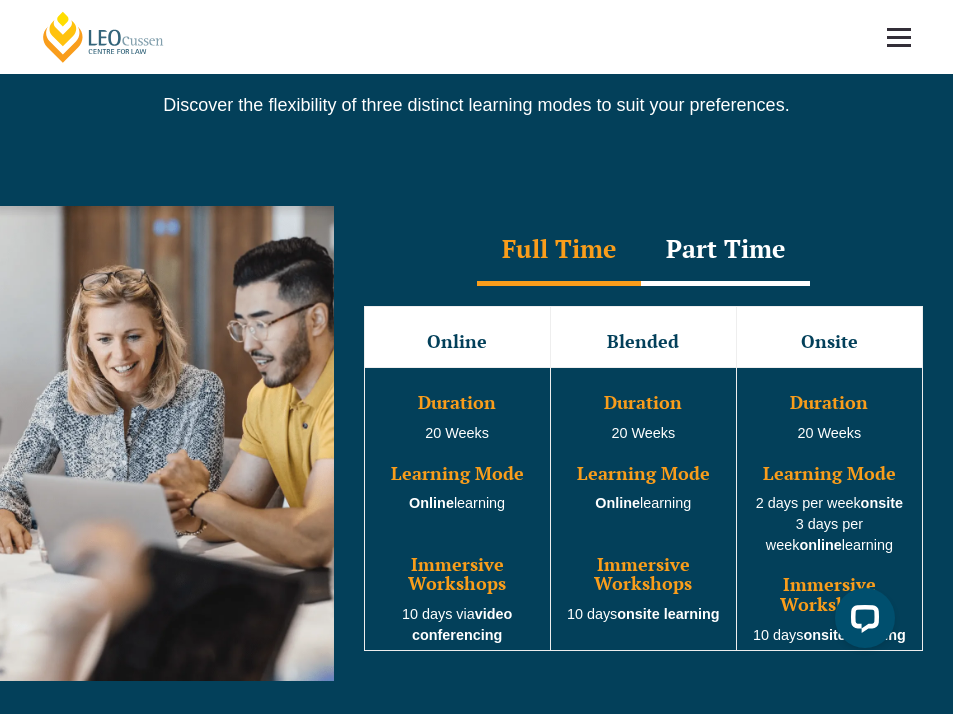 scroll, scrollTop: 1313, scrollLeft: 0, axis: vertical 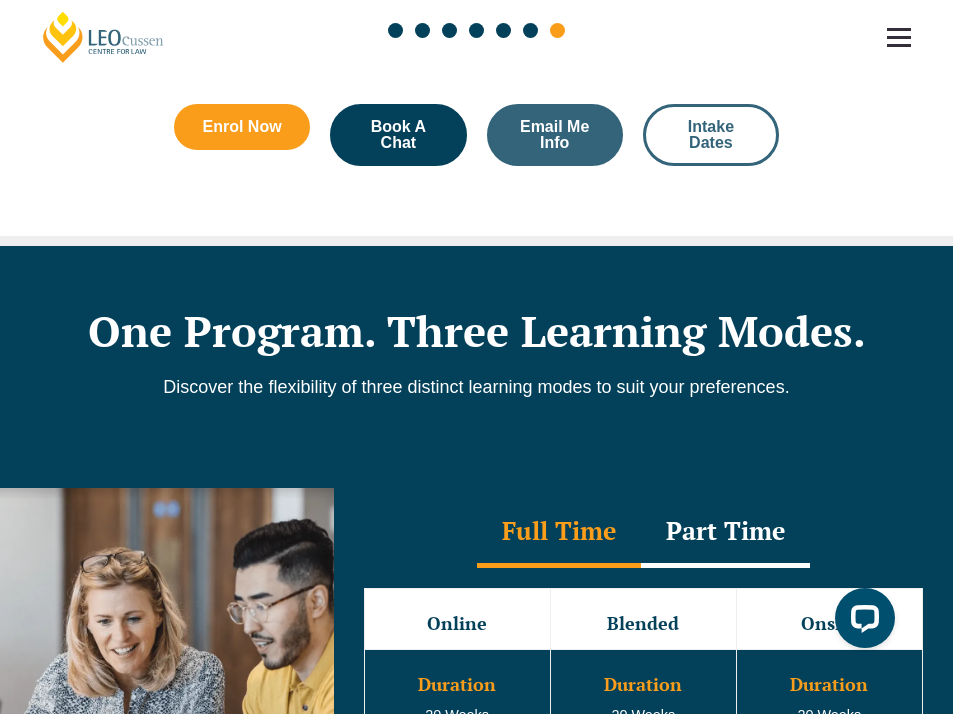 click on "Intake Dates" at bounding box center (711, 135) 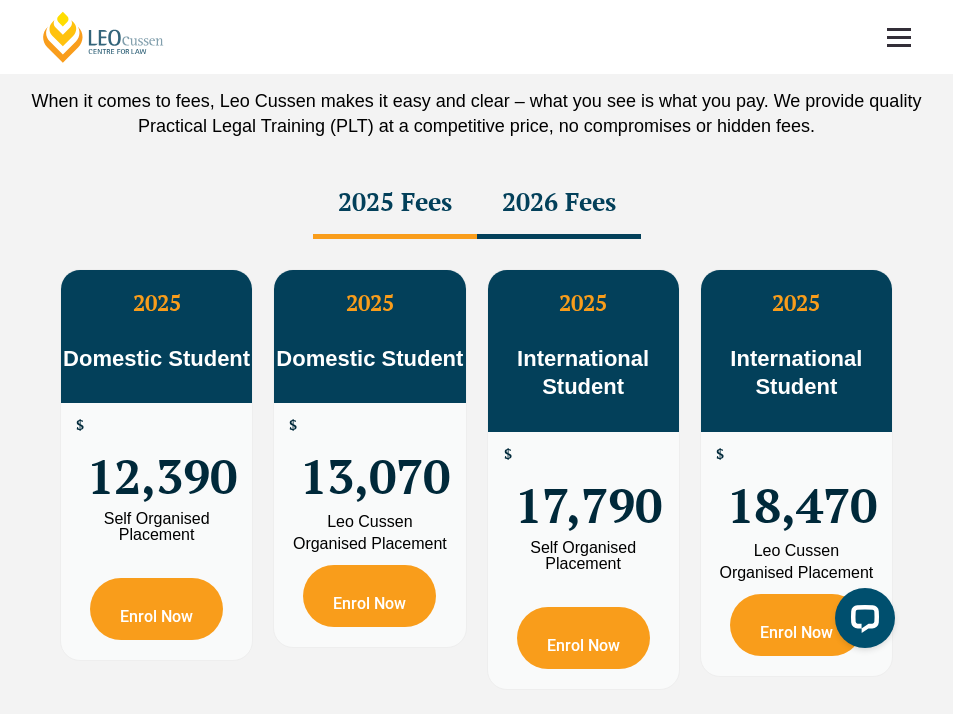 scroll, scrollTop: 3403, scrollLeft: 0, axis: vertical 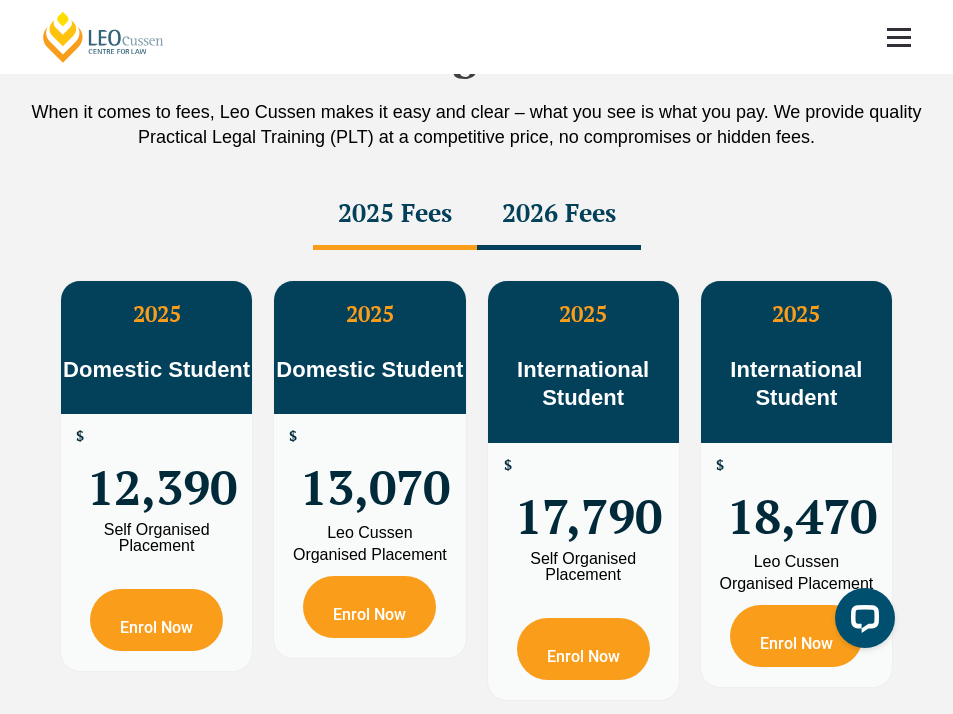 click on "2026 Fees" at bounding box center (559, 215) 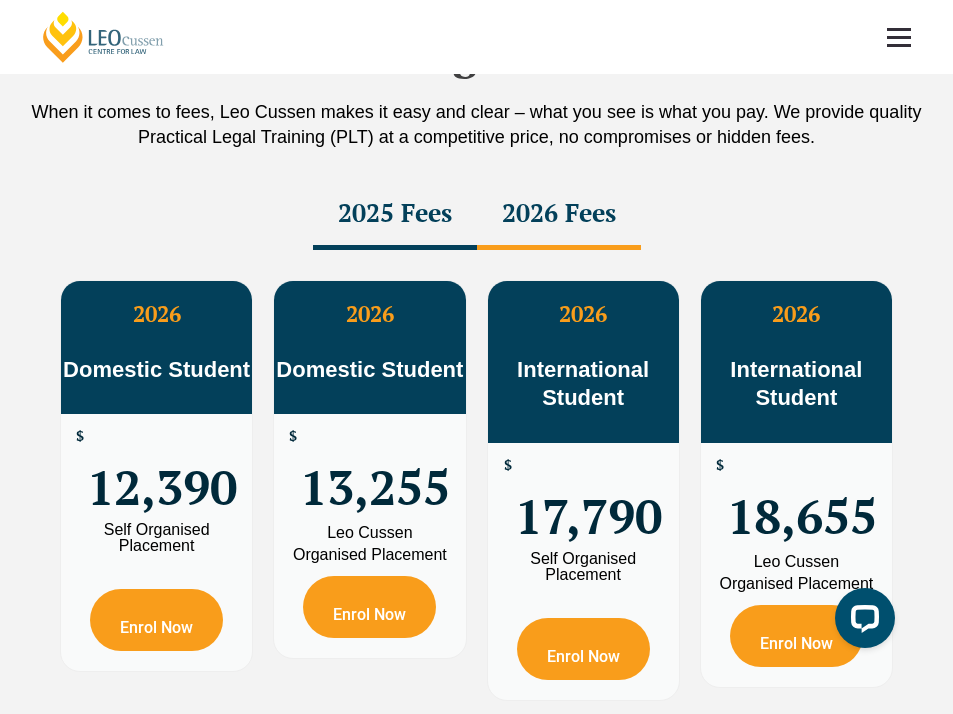 click on "2025 Fees" at bounding box center (395, 215) 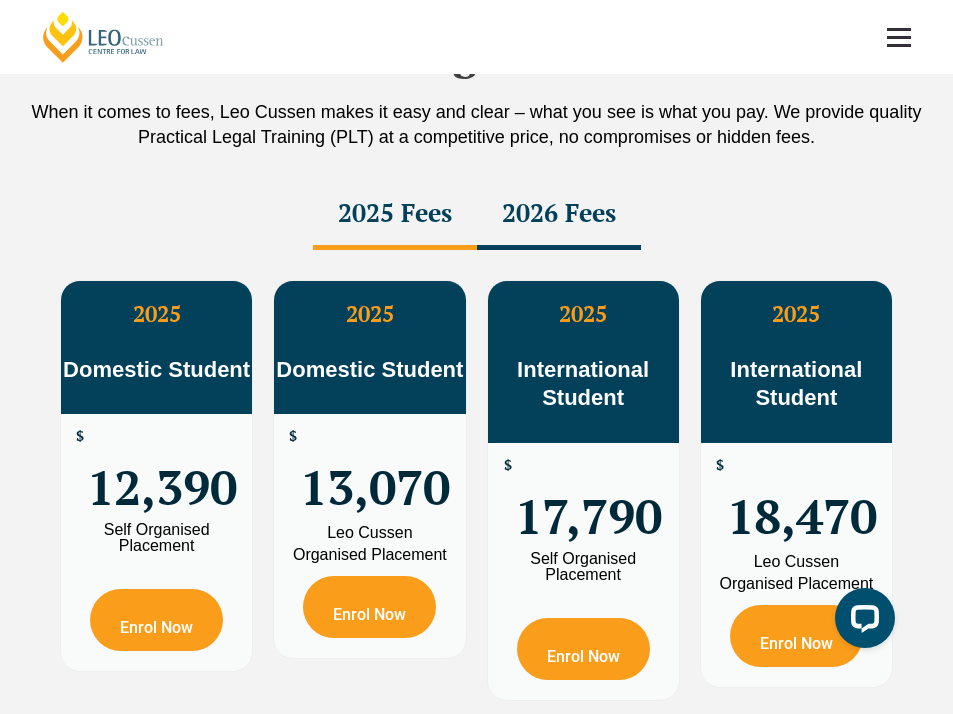 click on "2026 Fees" at bounding box center (559, 215) 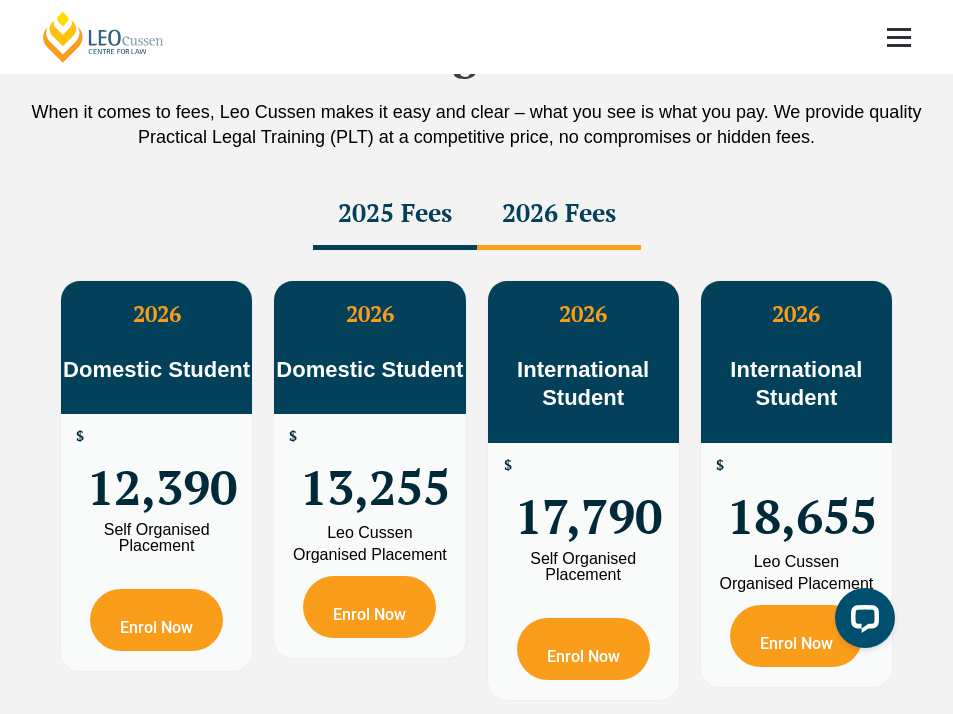 click on "2025 Fees" at bounding box center [395, 215] 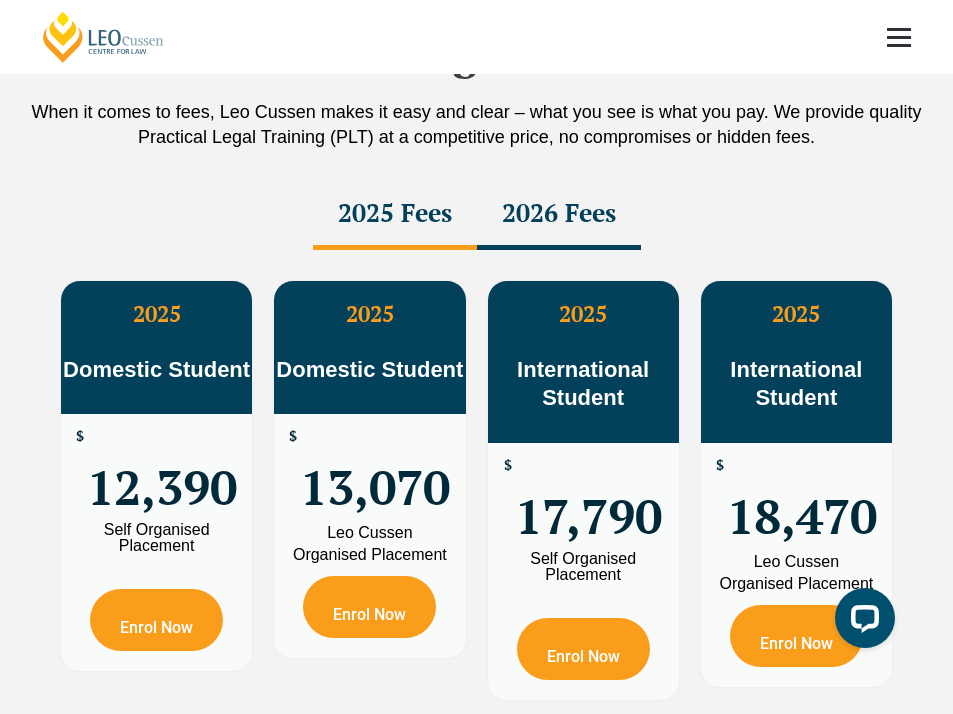 click on "2026 Fees" at bounding box center [559, 215] 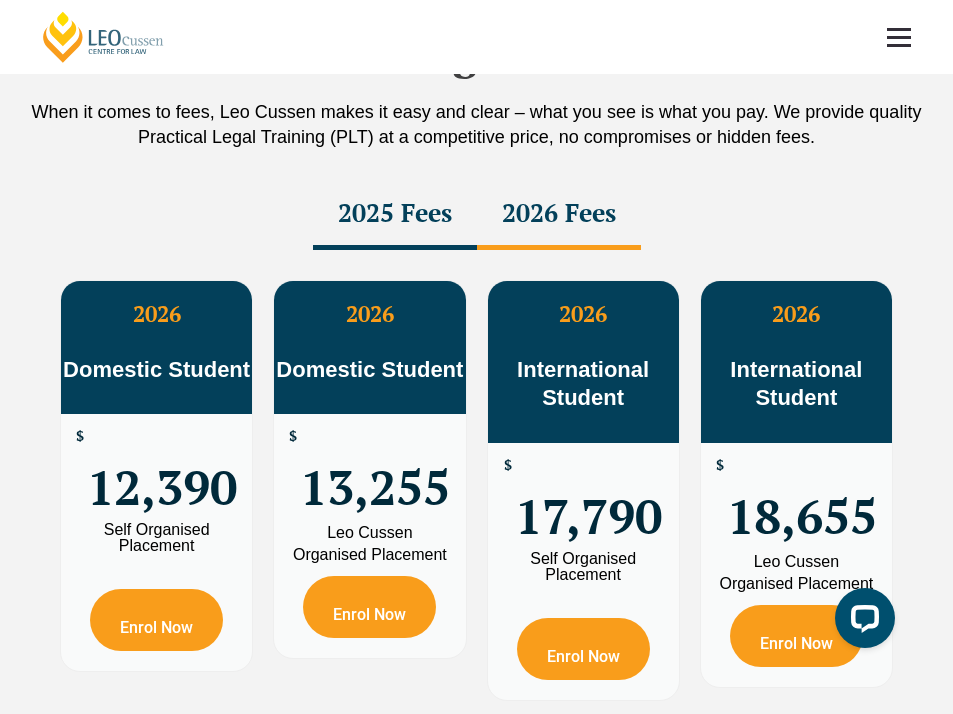 click on "2025 Fees" at bounding box center (395, 215) 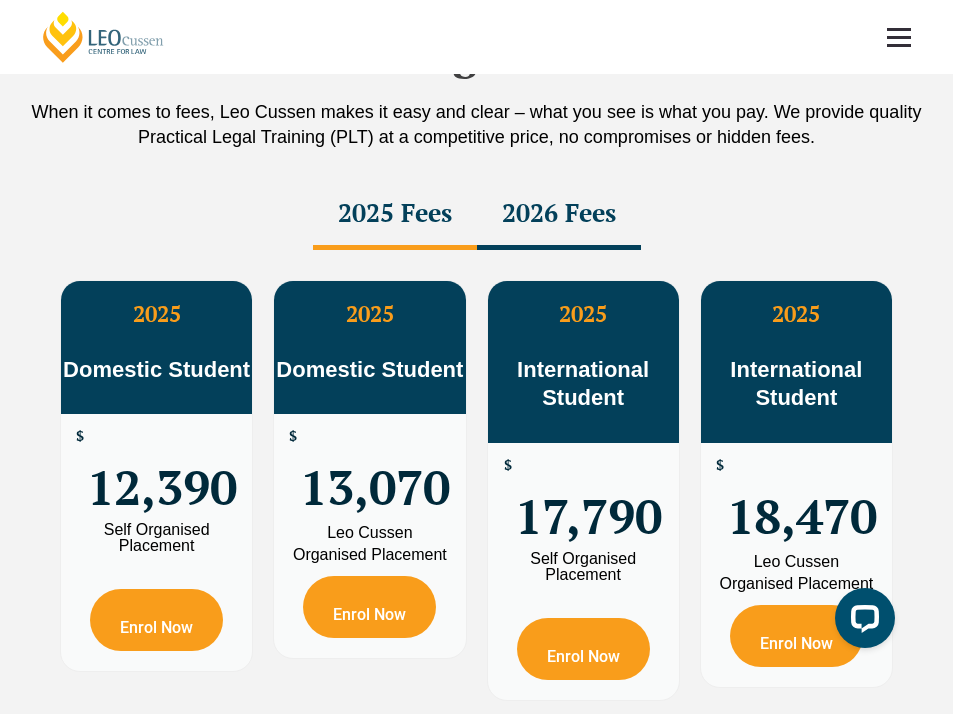 click on "2026 Fees" at bounding box center (559, 215) 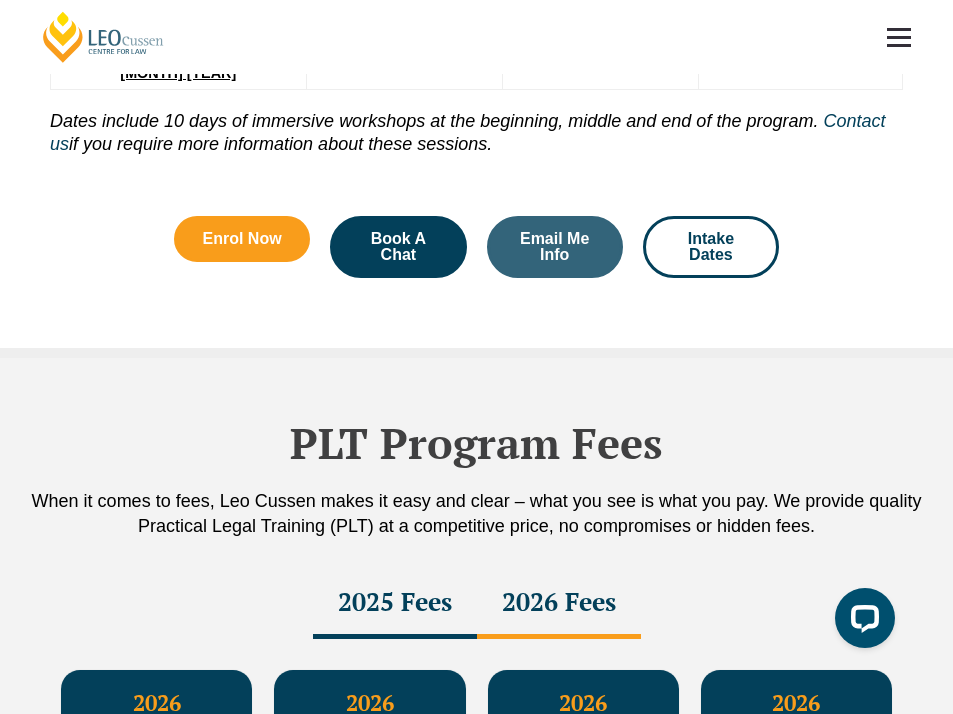 scroll, scrollTop: 3037, scrollLeft: 0, axis: vertical 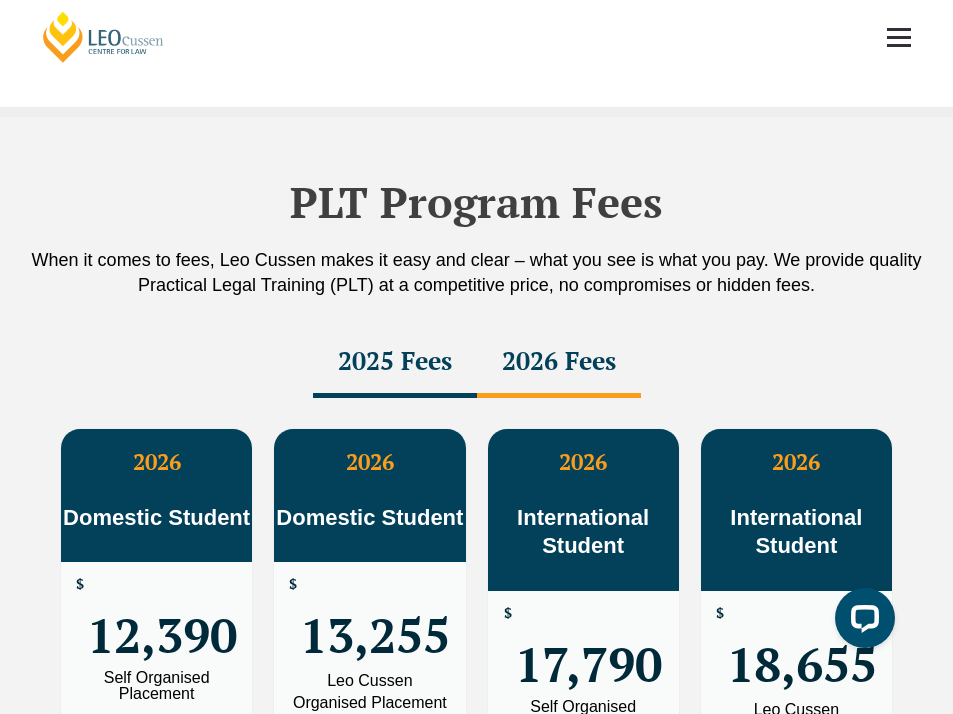 click at bounding box center [899, 45] 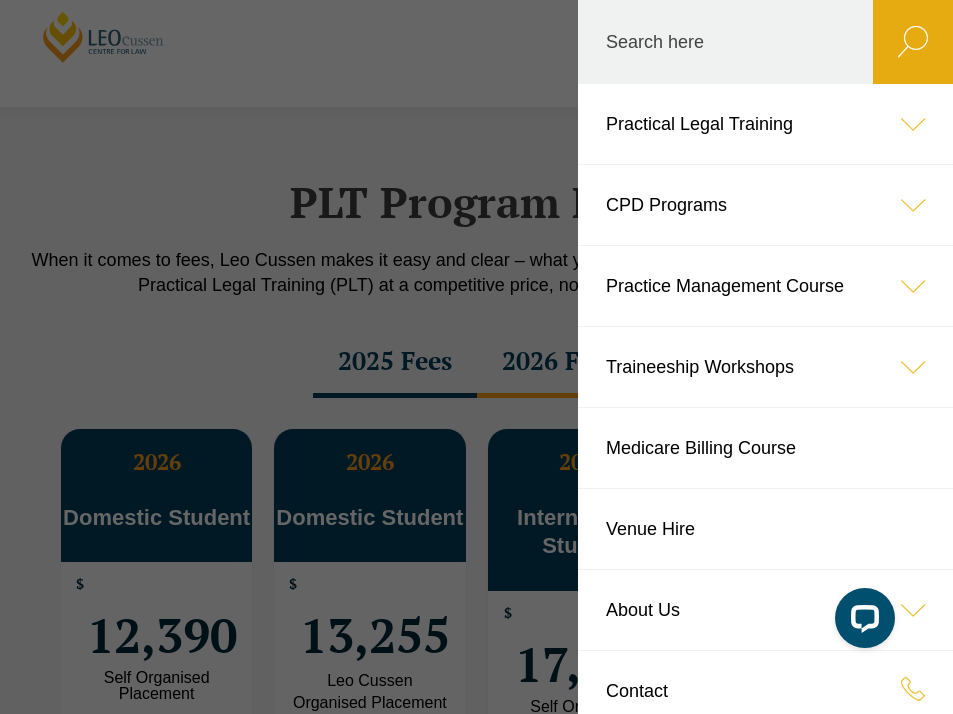 click at bounding box center (913, 124) 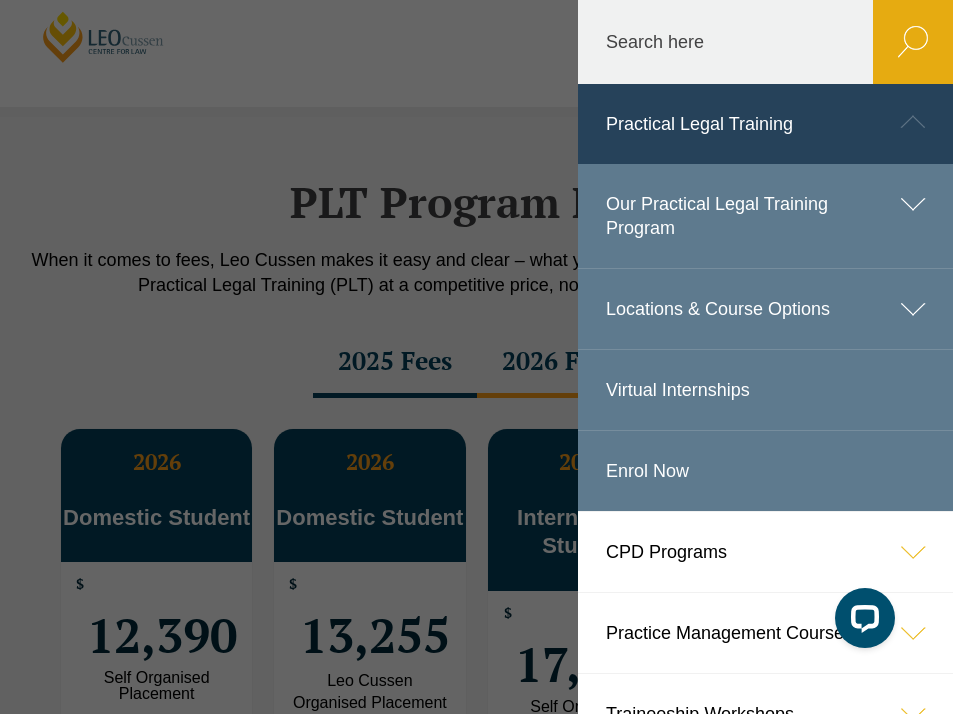 click at bounding box center (913, 204) 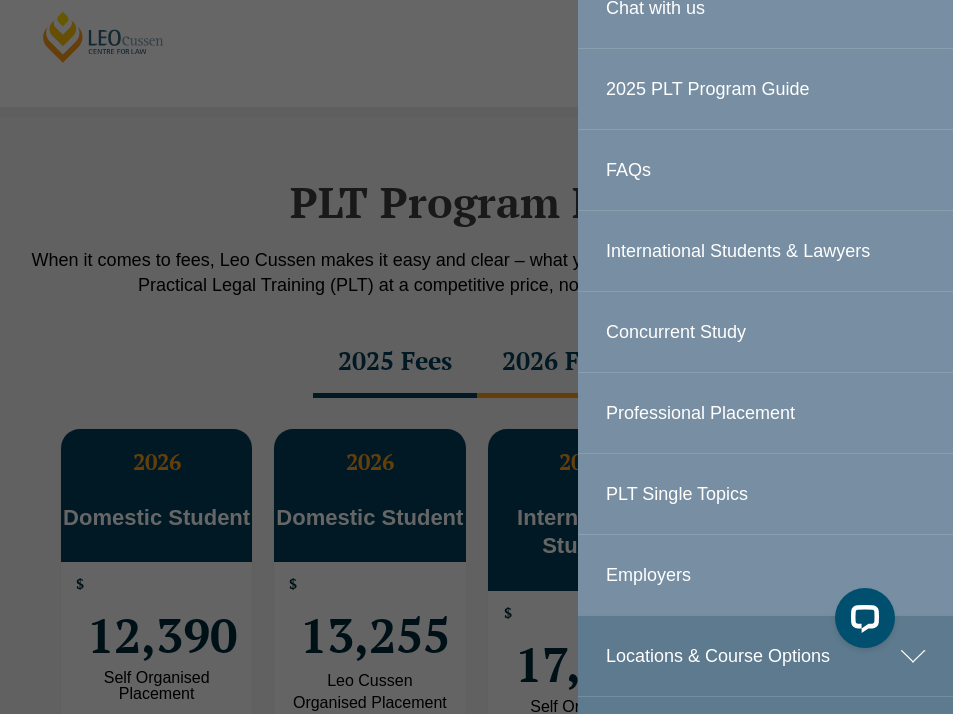 scroll, scrollTop: 390, scrollLeft: 0, axis: vertical 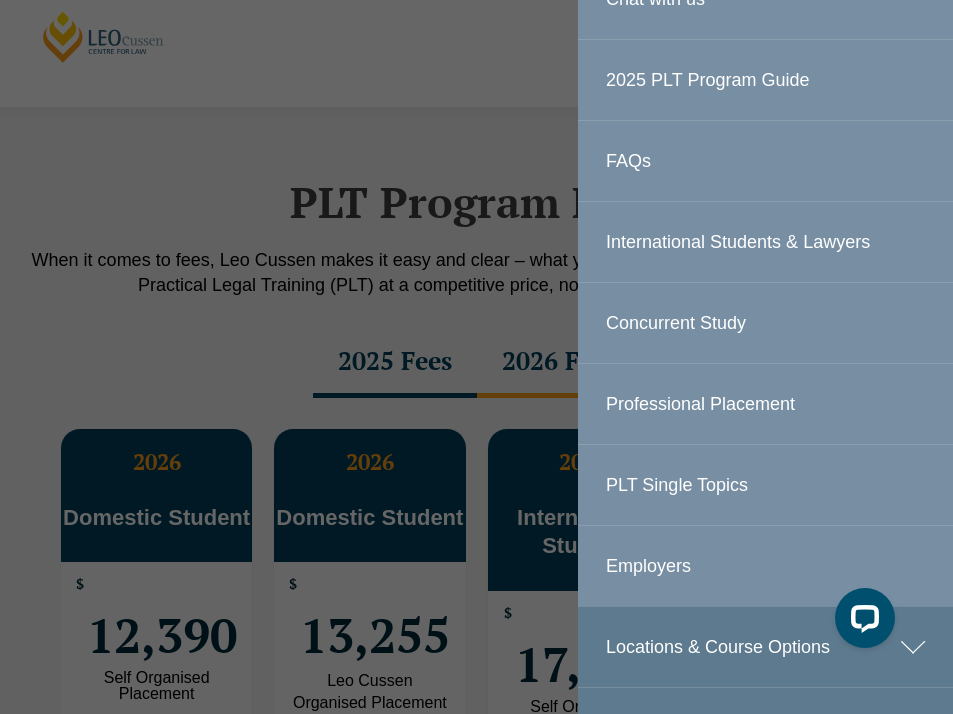 click on "Professional Placement" at bounding box center [765, 404] 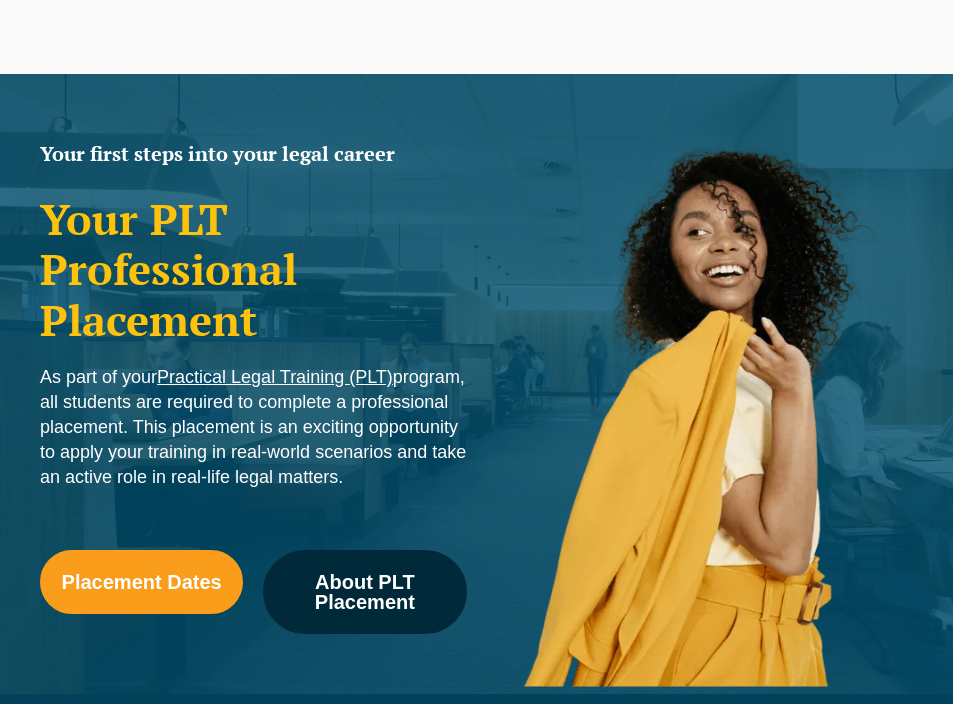 scroll, scrollTop: 655, scrollLeft: 0, axis: vertical 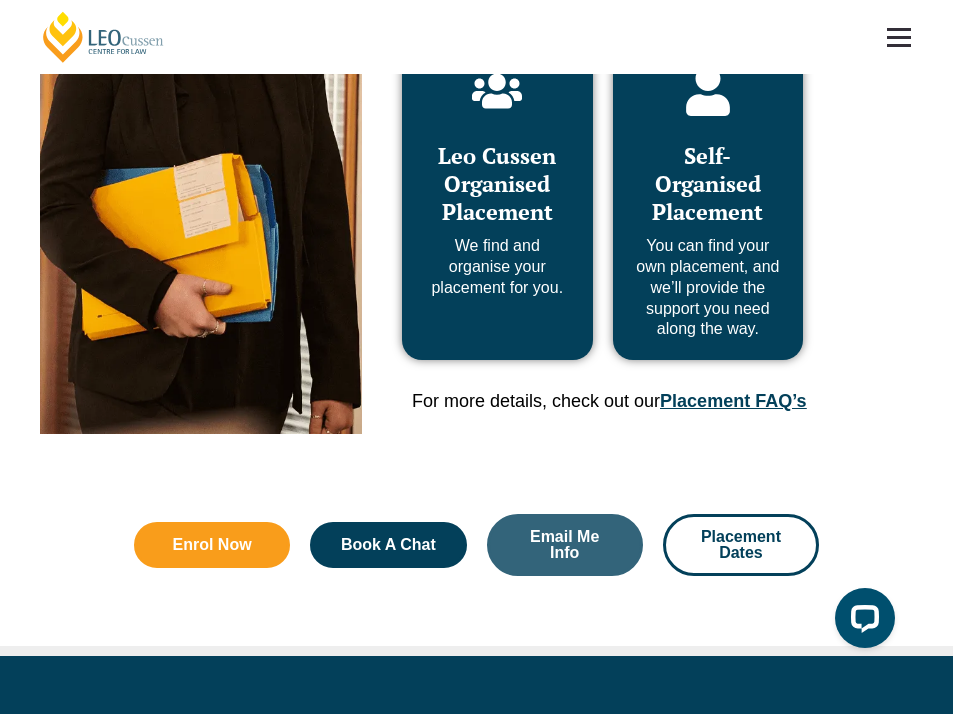 click on "Placement FAQ’s" at bounding box center [733, 401] 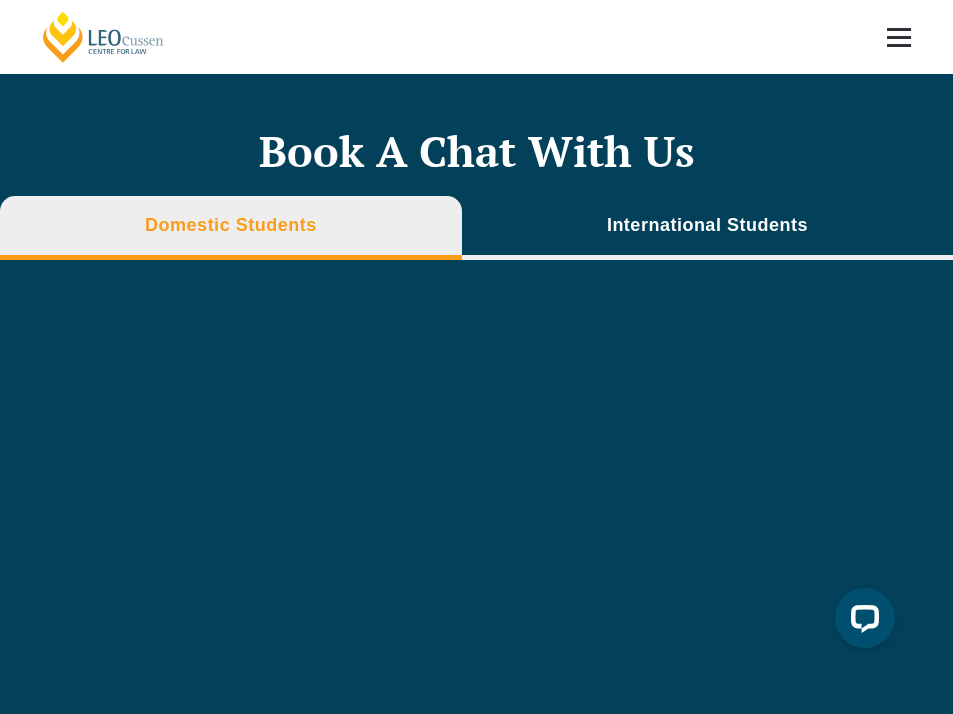 scroll, scrollTop: 7067, scrollLeft: 0, axis: vertical 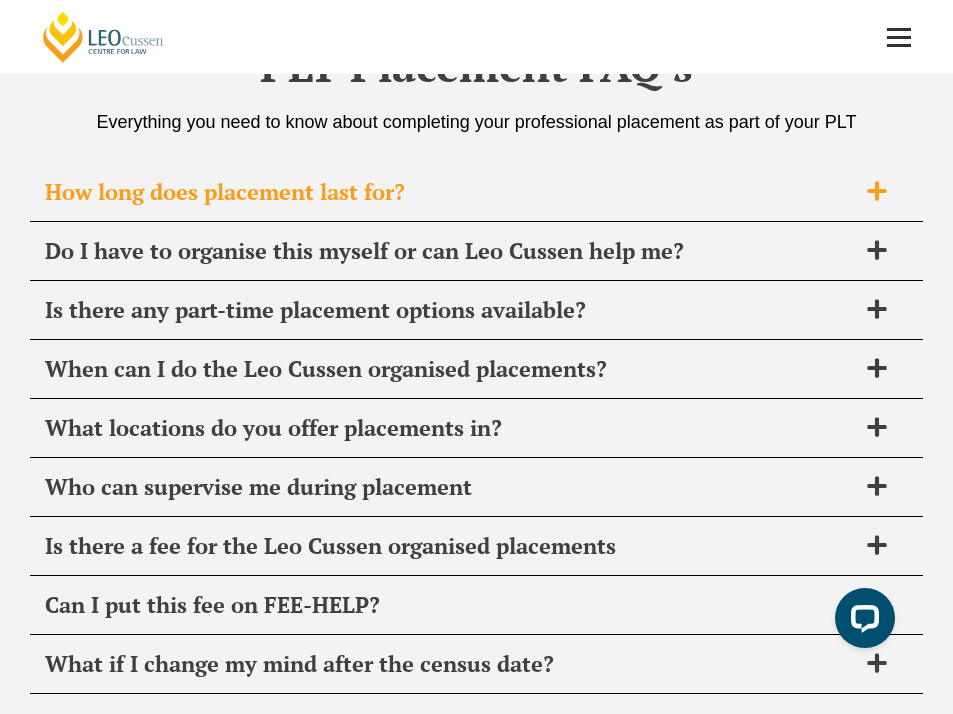 click on "How long does placement last for?" at bounding box center (450, 192) 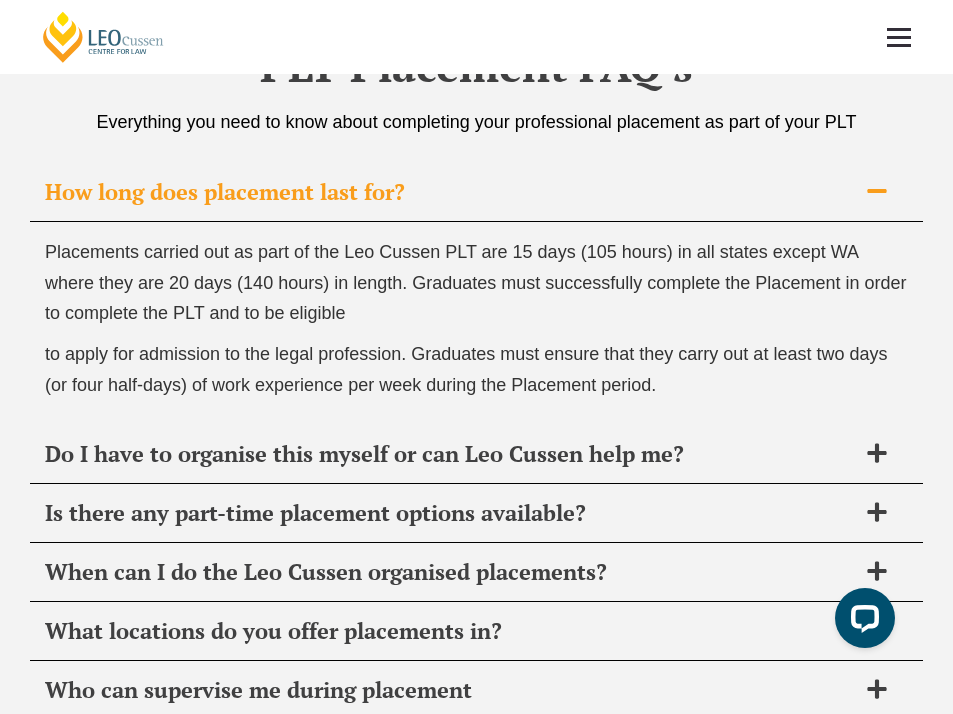 click on "How long does placement last for?" at bounding box center [450, 192] 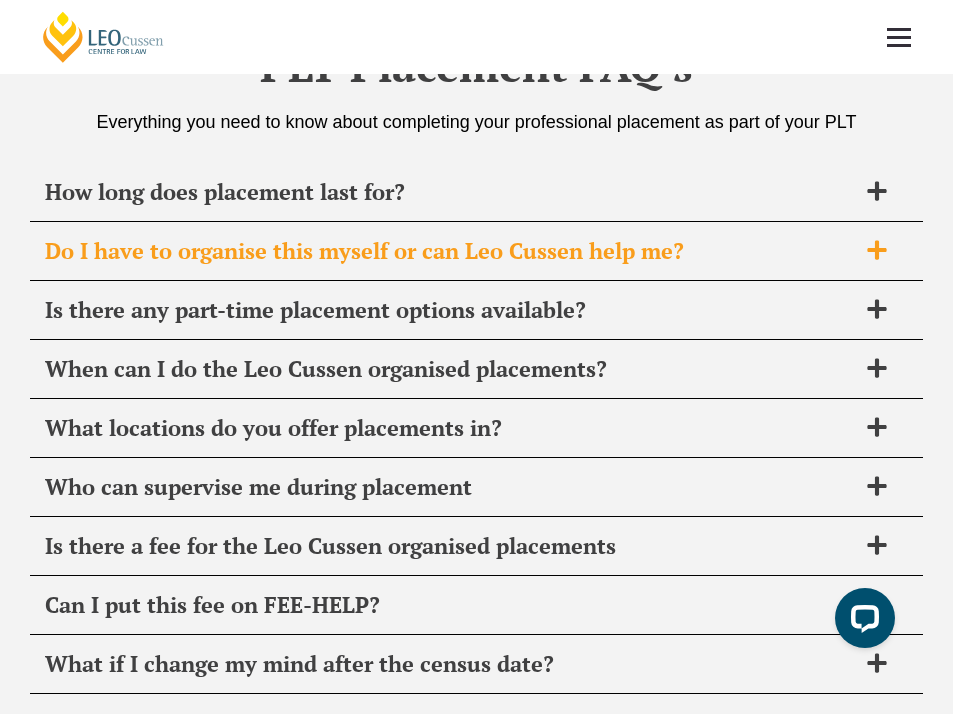 click on "Do I have to organise this myself or can Leo Cussen help me?" at bounding box center (450, 251) 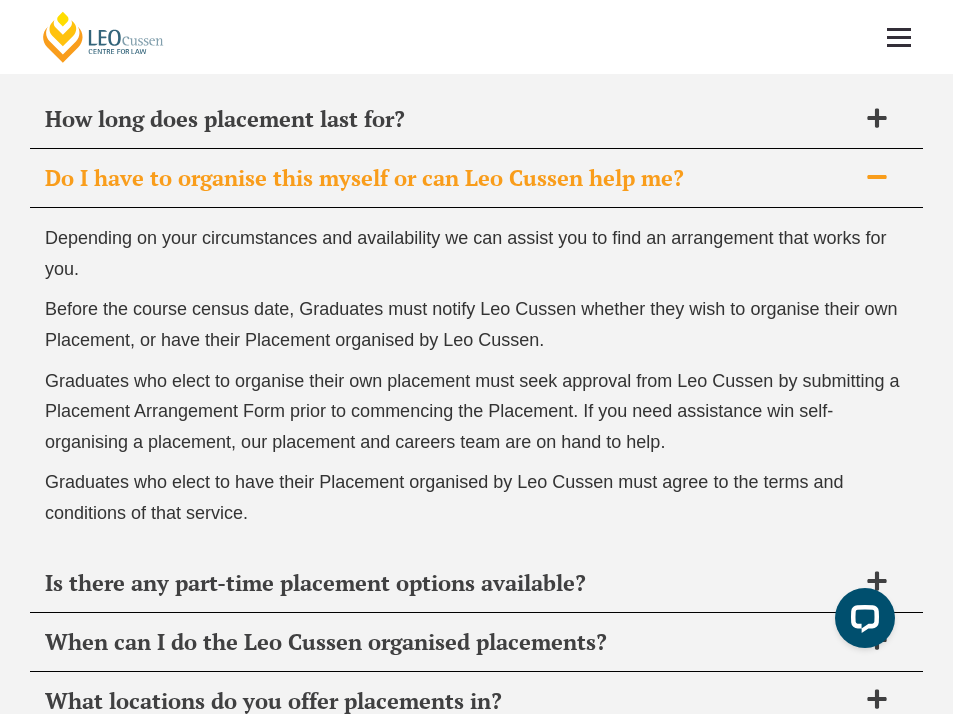 scroll, scrollTop: 7142, scrollLeft: 0, axis: vertical 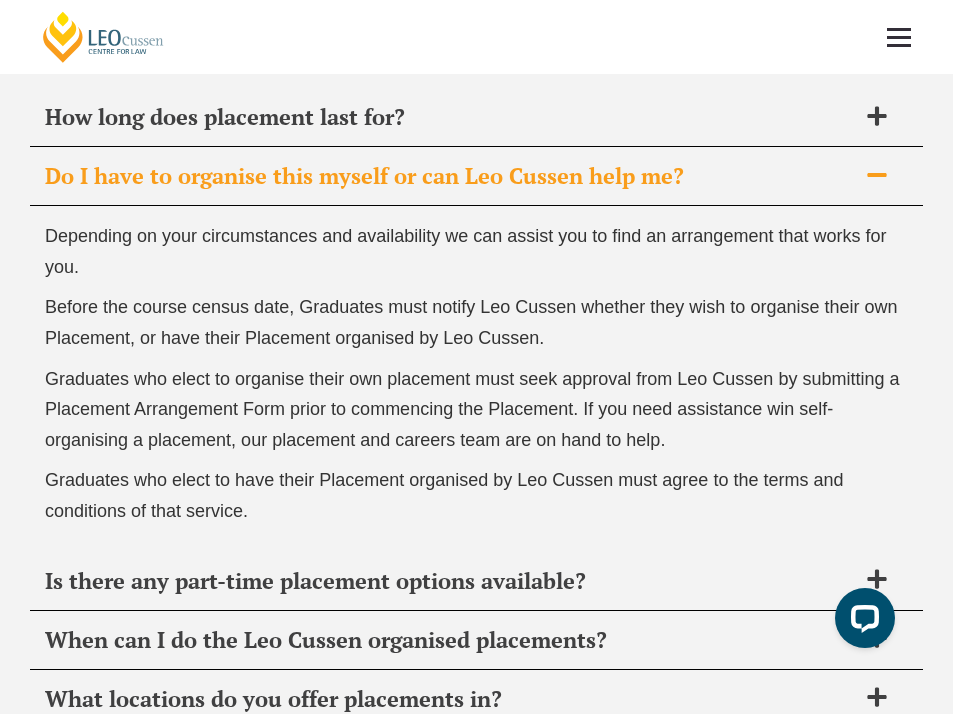 click on "Do I have to organise this myself or can Leo Cussen help me?" at bounding box center [450, 176] 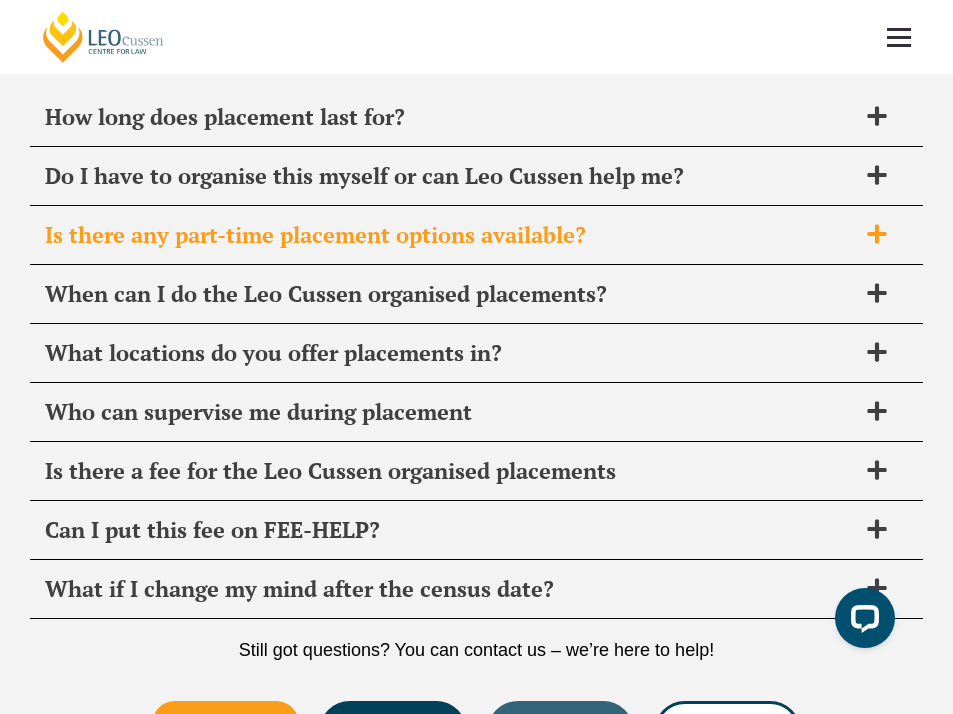 click on "Is there any part-time placement options available?" at bounding box center (450, 235) 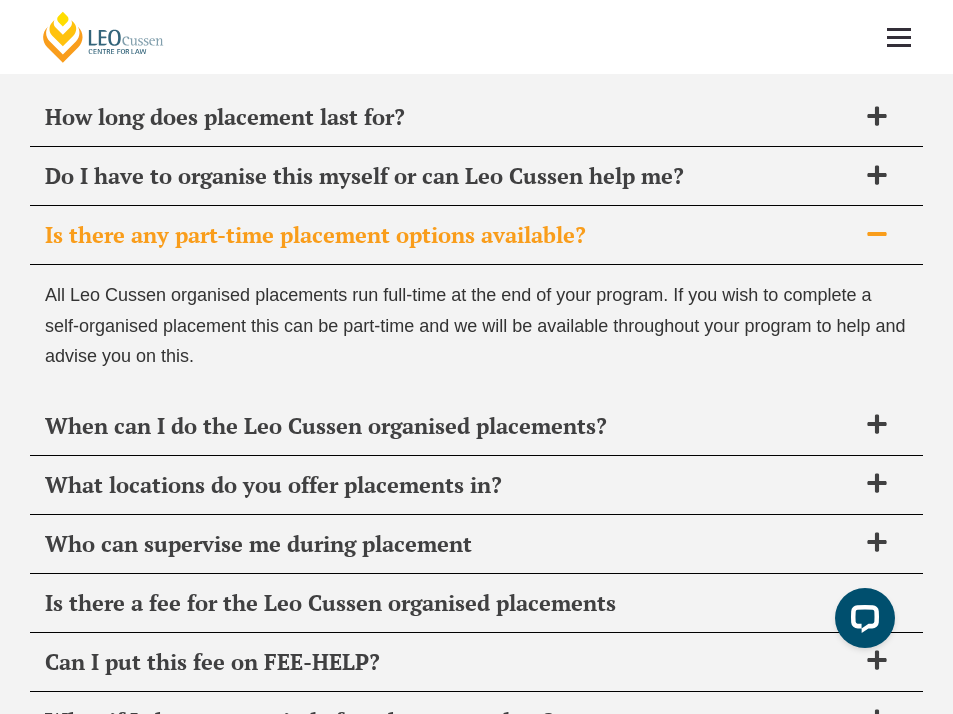 click on "Is there any part-time placement options available?" at bounding box center [450, 235] 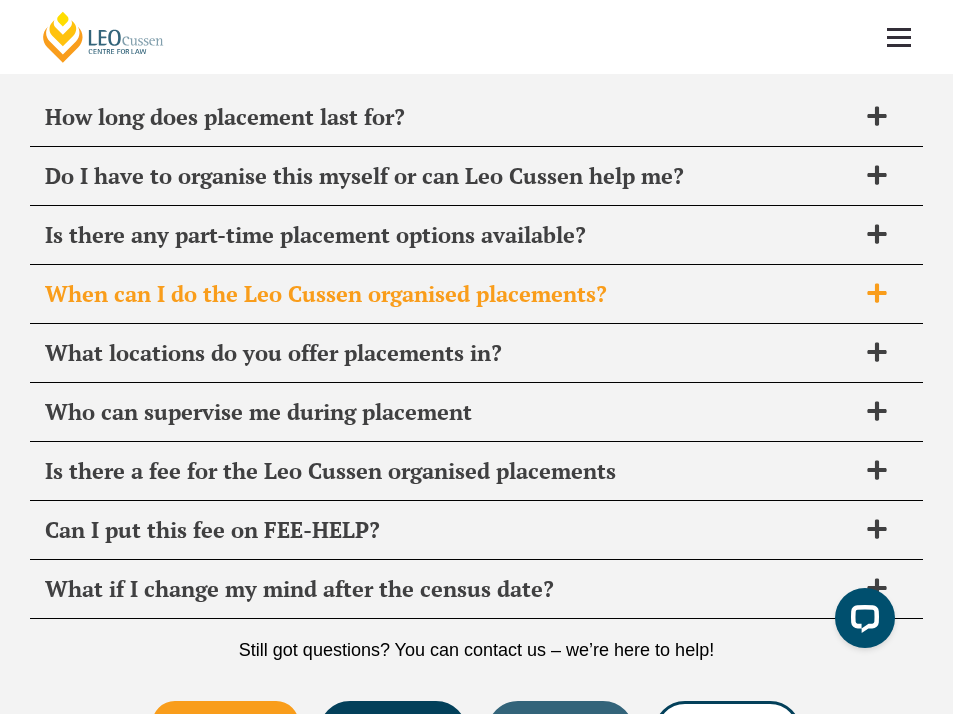 click on "When can I do the Leo Cussen organised placements?" at bounding box center [450, 294] 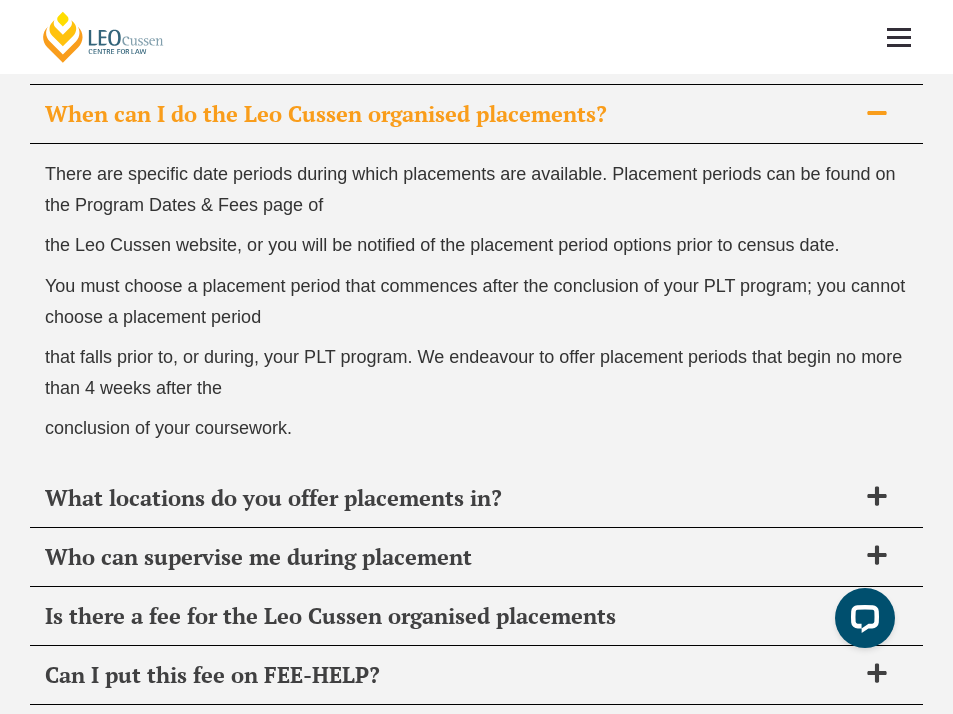 scroll, scrollTop: 7324, scrollLeft: 0, axis: vertical 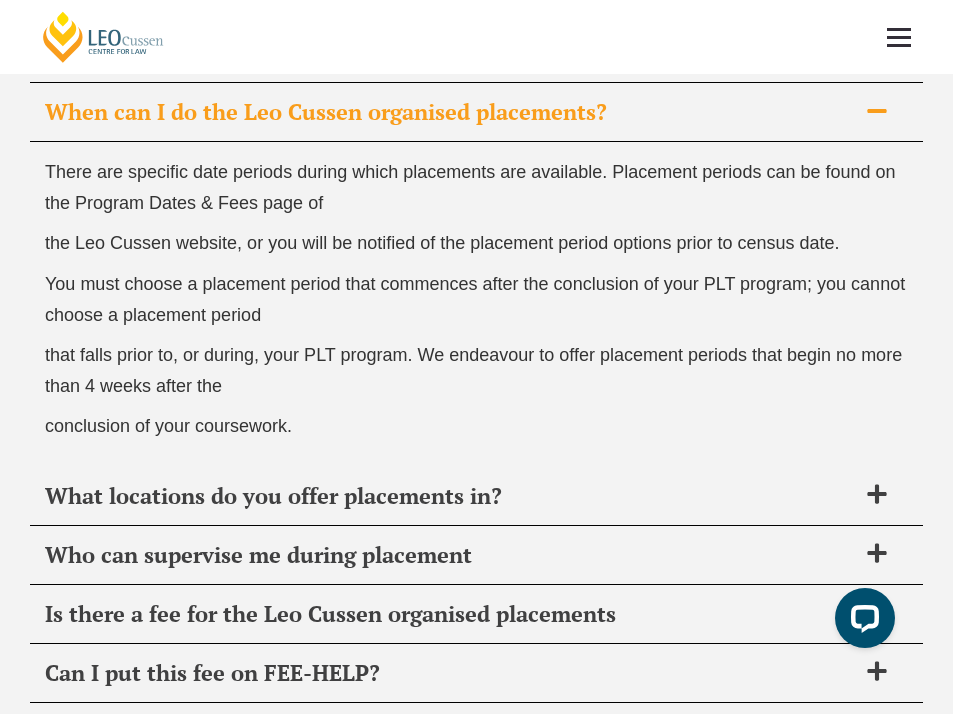 click on "When can I do the Leo Cussen organised placements?" at bounding box center [450, 112] 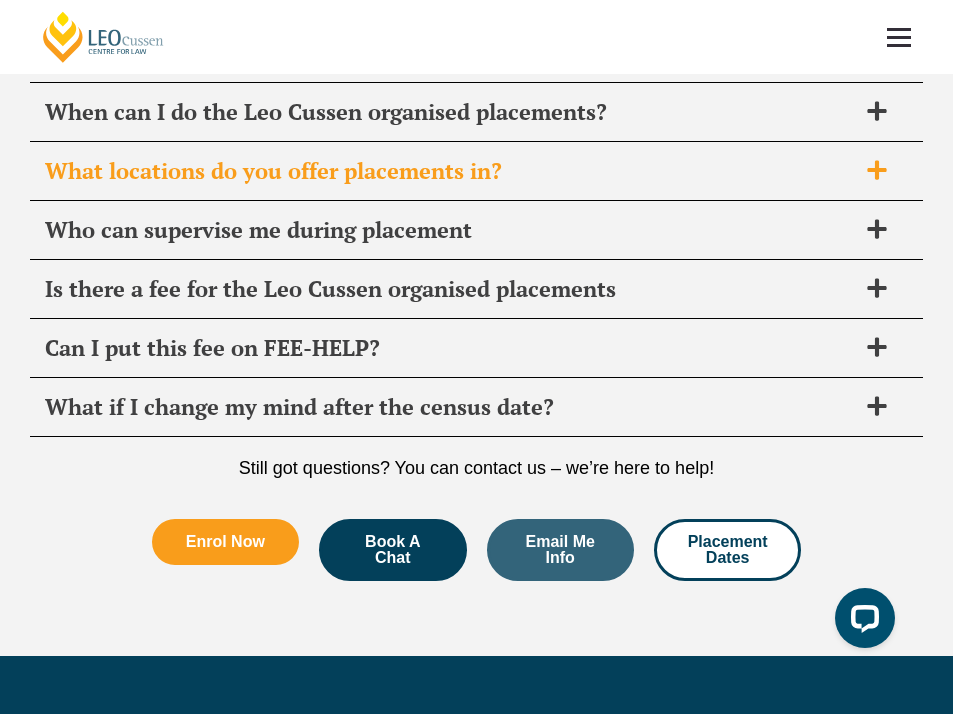 click on "What locations do you offer placements in?" at bounding box center (450, 171) 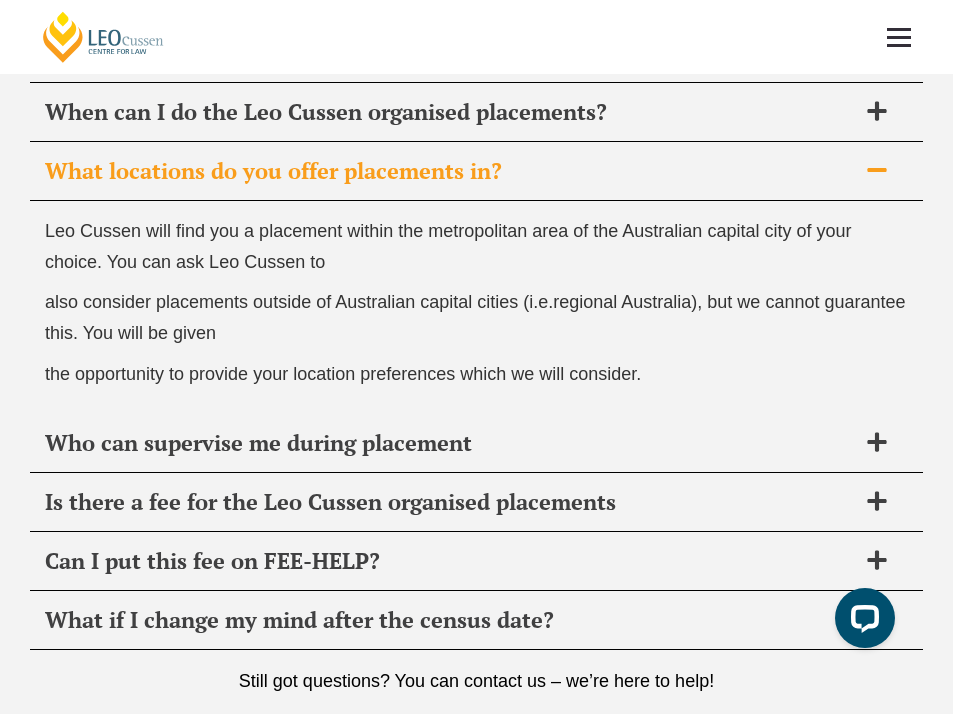 click on "What locations do you offer placements in?" at bounding box center (450, 171) 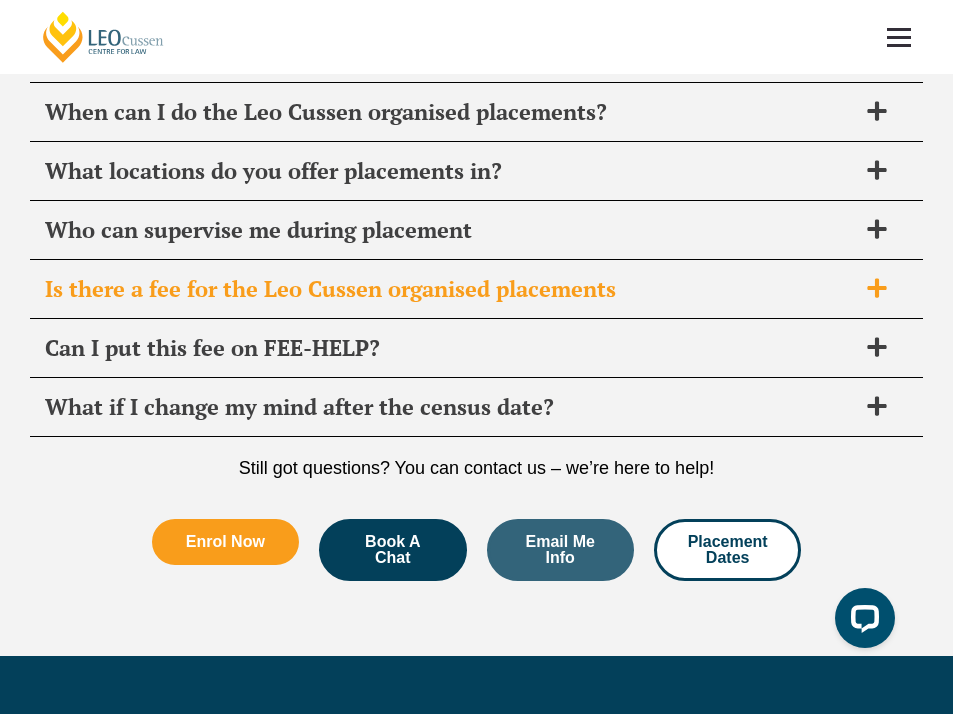 click at bounding box center [877, 289] 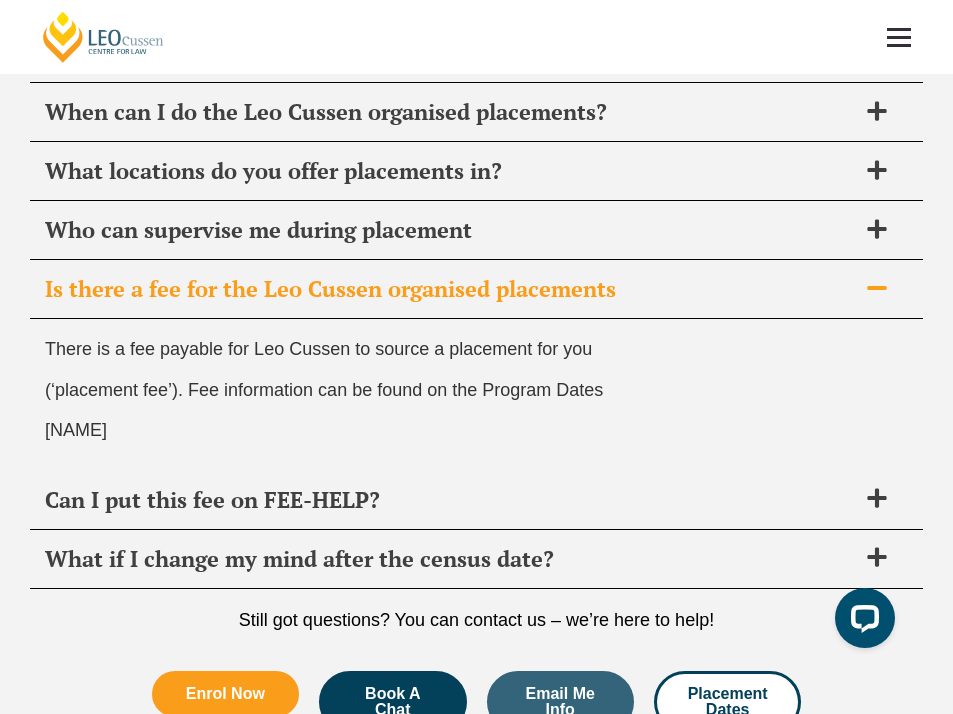 click at bounding box center [877, 289] 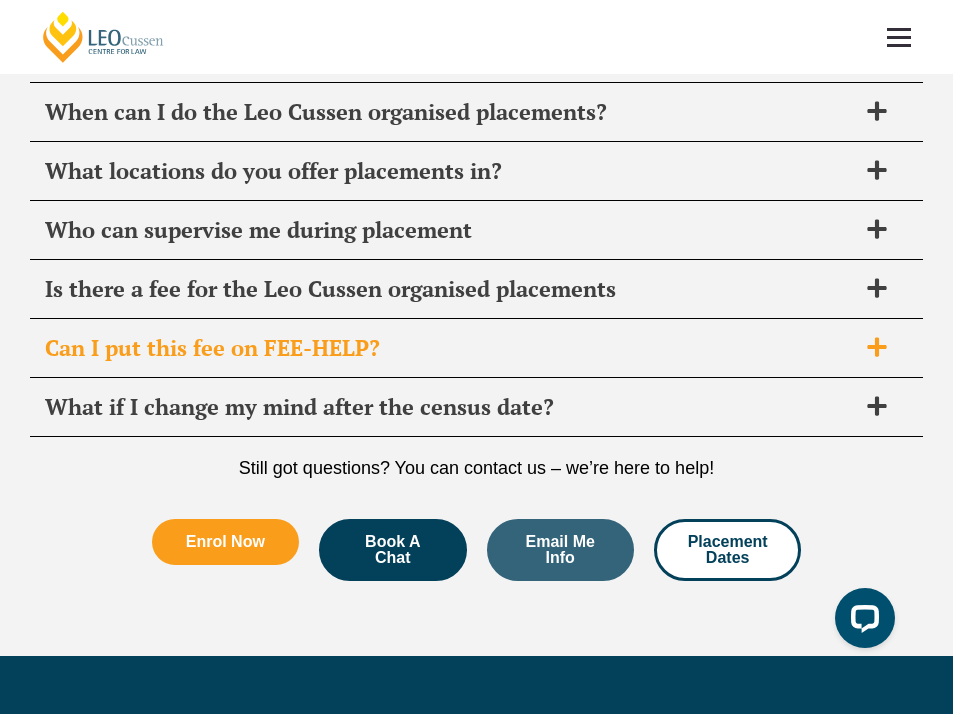 click 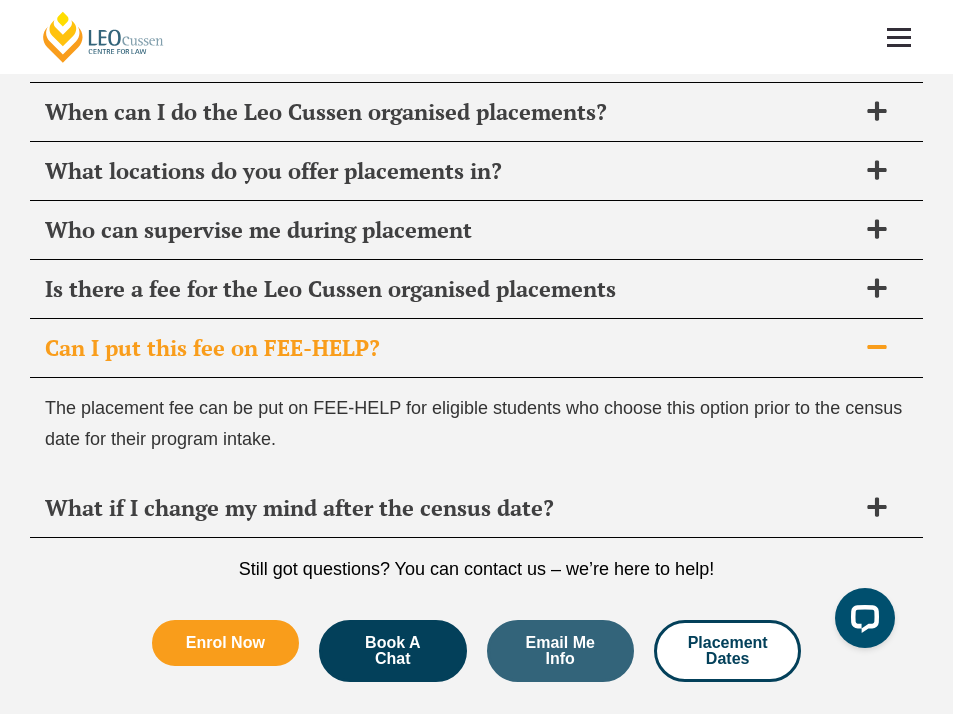 click 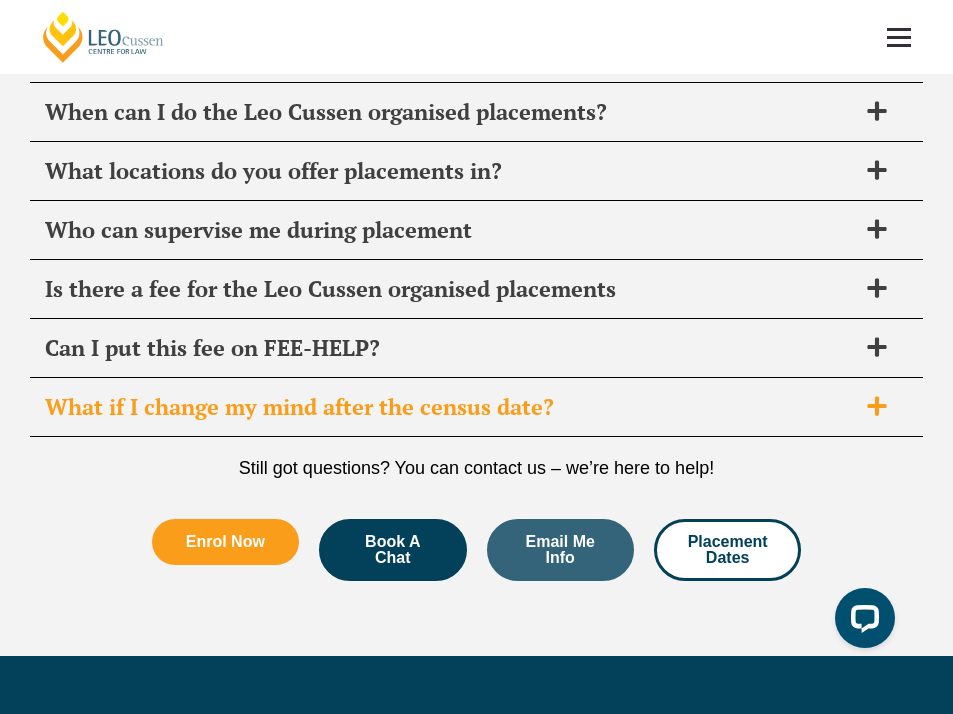 click 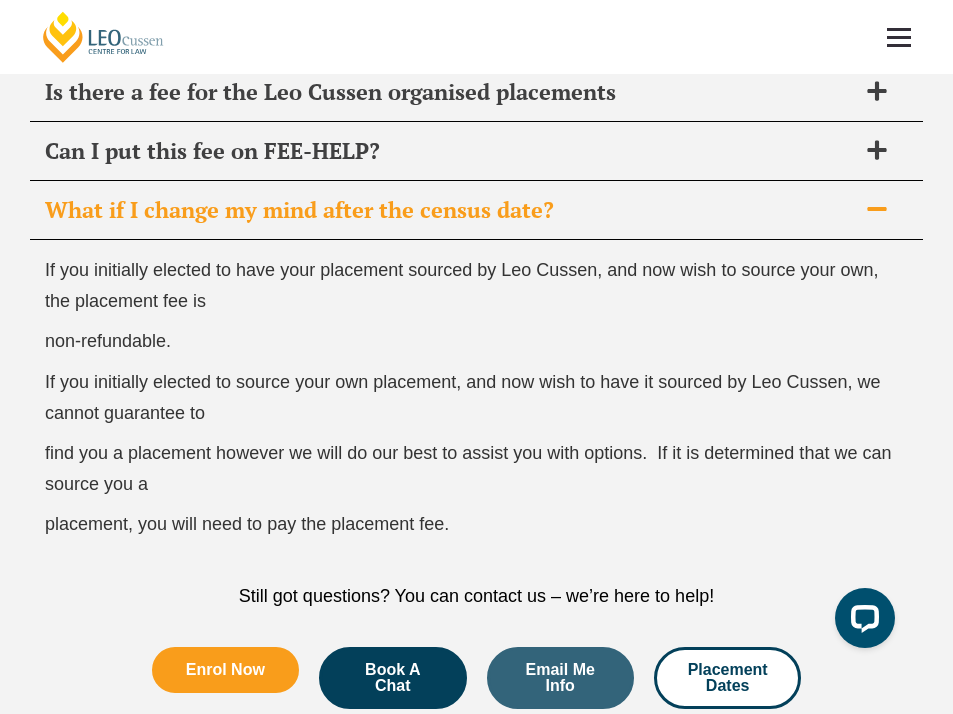 scroll, scrollTop: 7524, scrollLeft: 0, axis: vertical 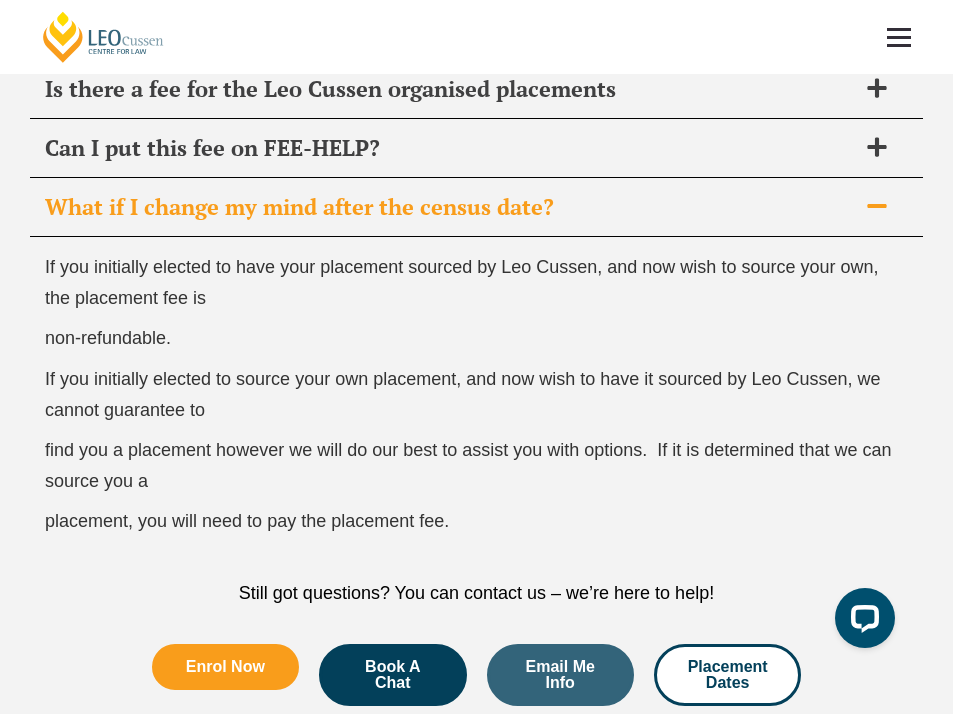 click on "What if I change my mind after the census date?" at bounding box center (476, 207) 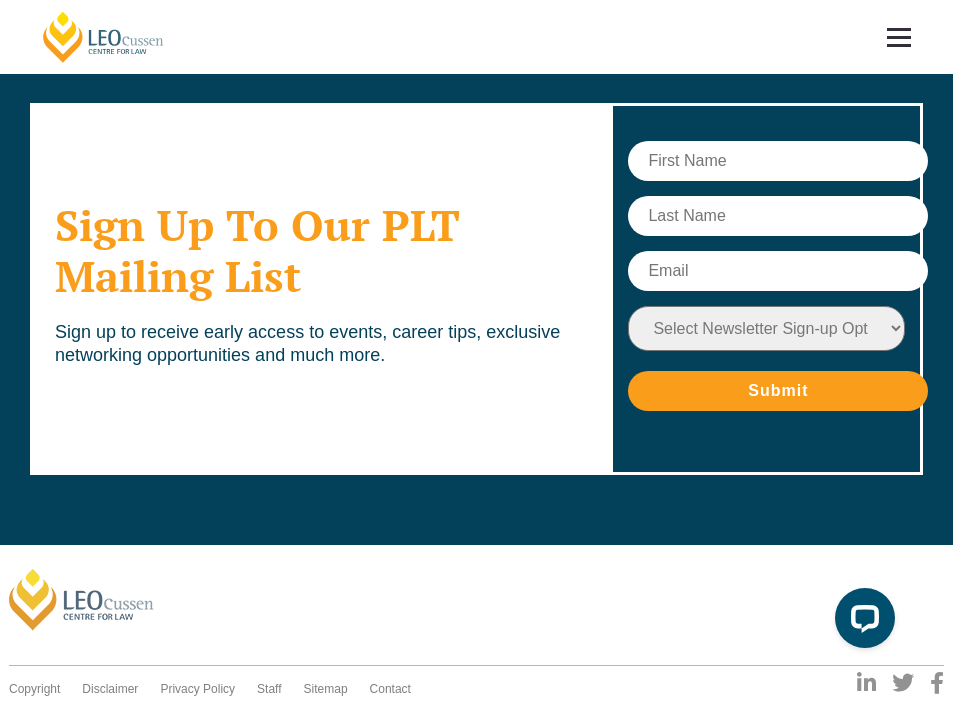 scroll, scrollTop: 7924, scrollLeft: 0, axis: vertical 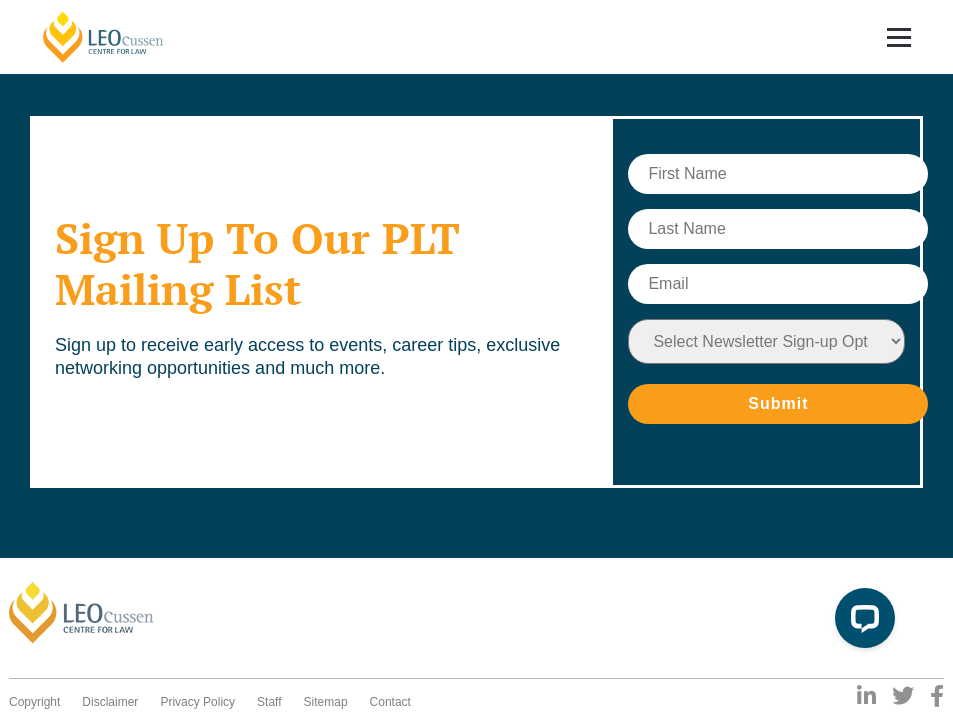 click at bounding box center [899, 37] 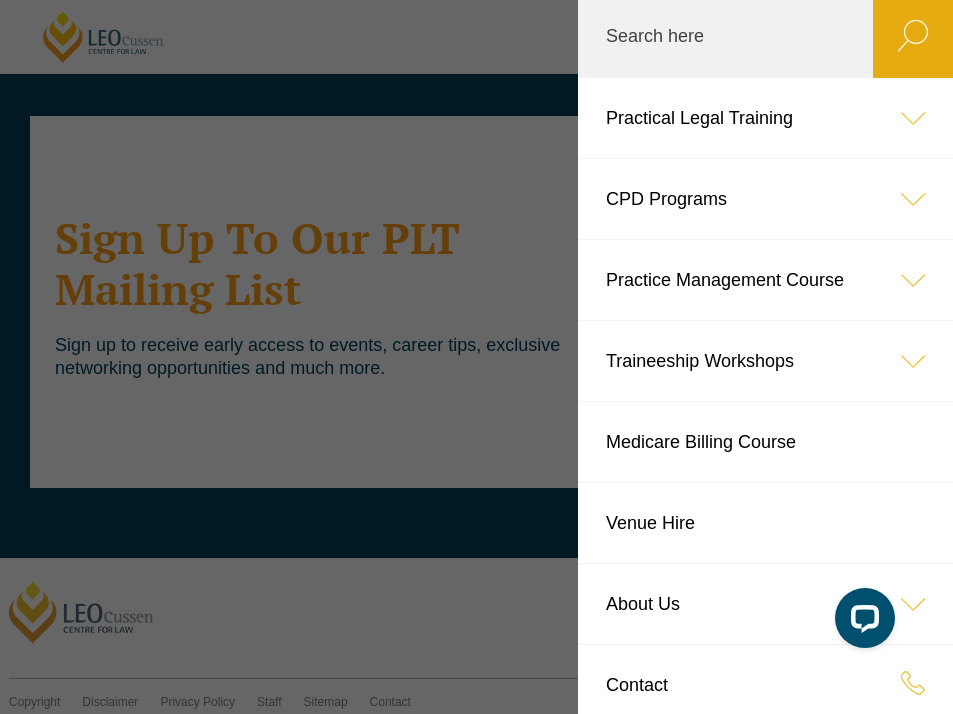scroll, scrollTop: 0, scrollLeft: 0, axis: both 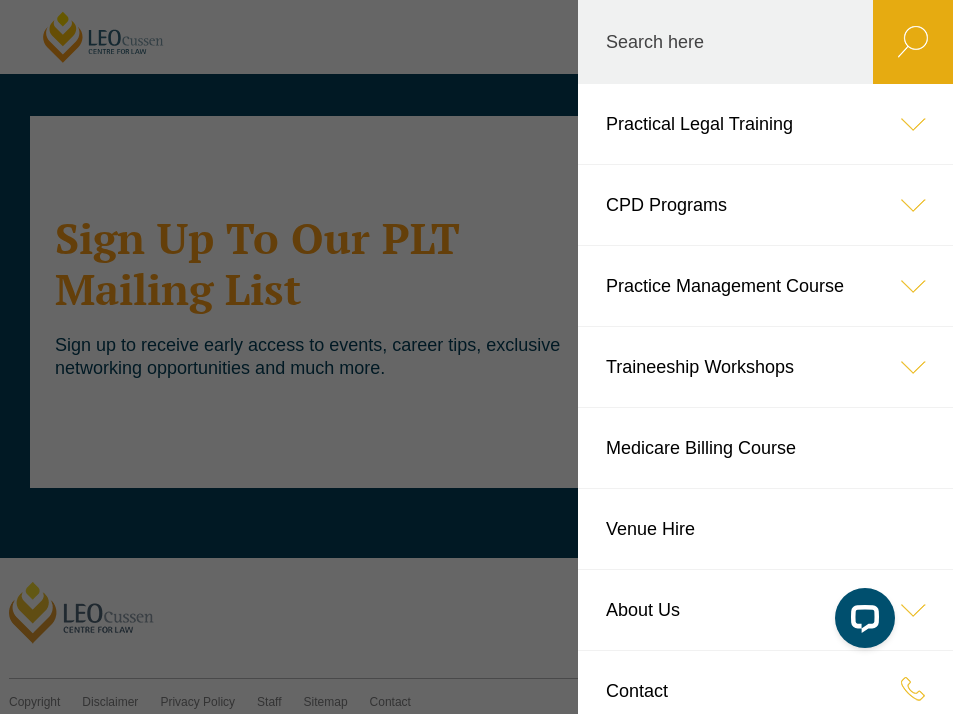 click at bounding box center (913, 124) 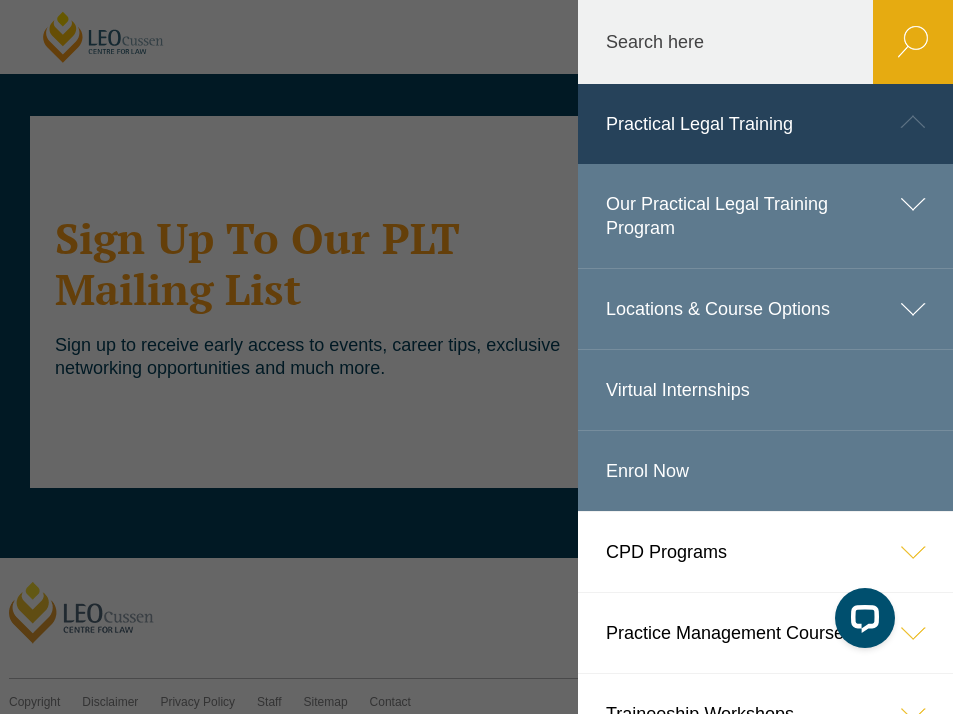 click at bounding box center (913, 309) 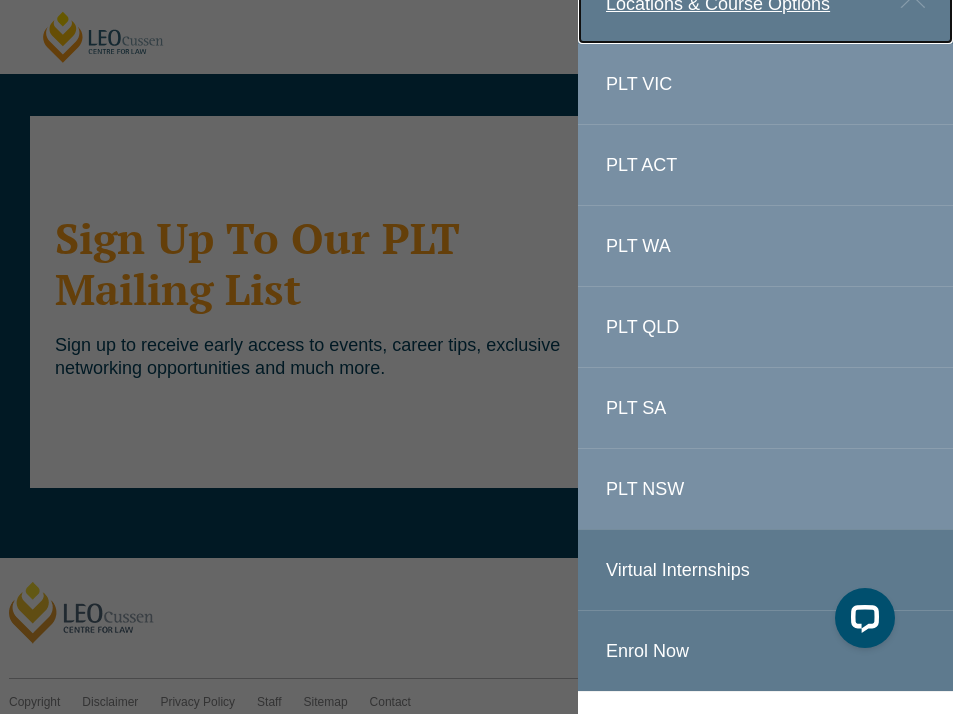 scroll, scrollTop: 223, scrollLeft: 0, axis: vertical 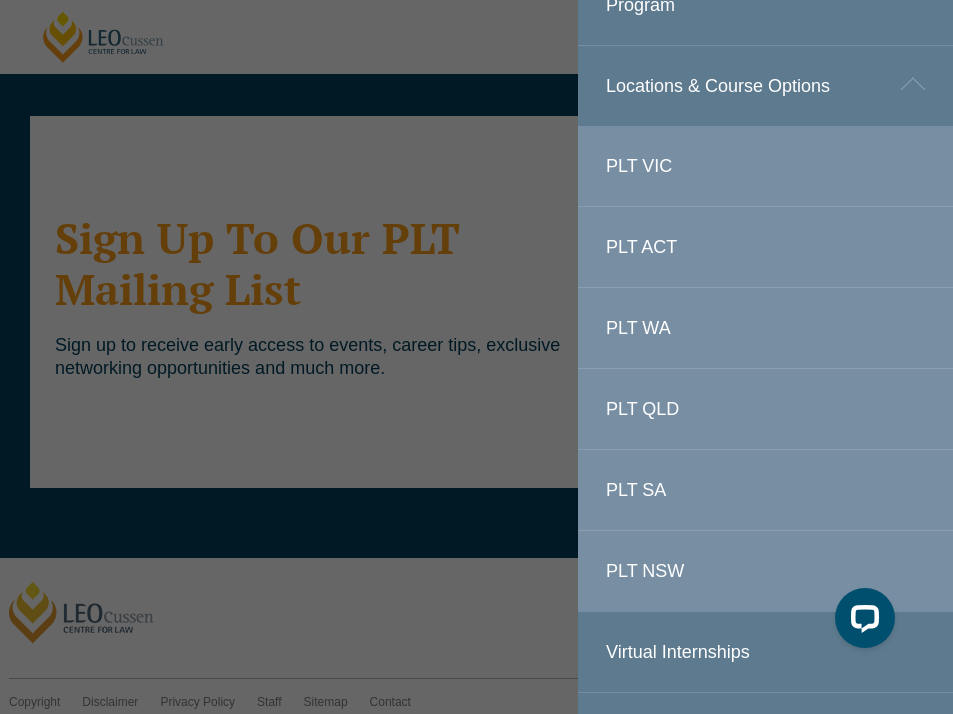 click on "PLT VIC" at bounding box center (765, 166) 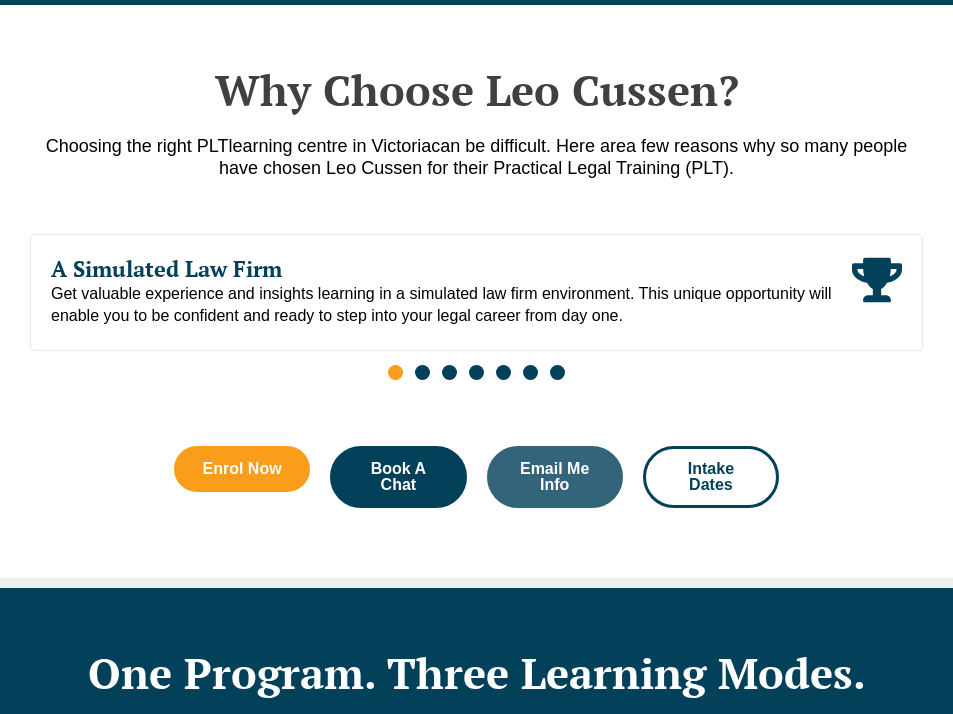 scroll, scrollTop: 1134, scrollLeft: 0, axis: vertical 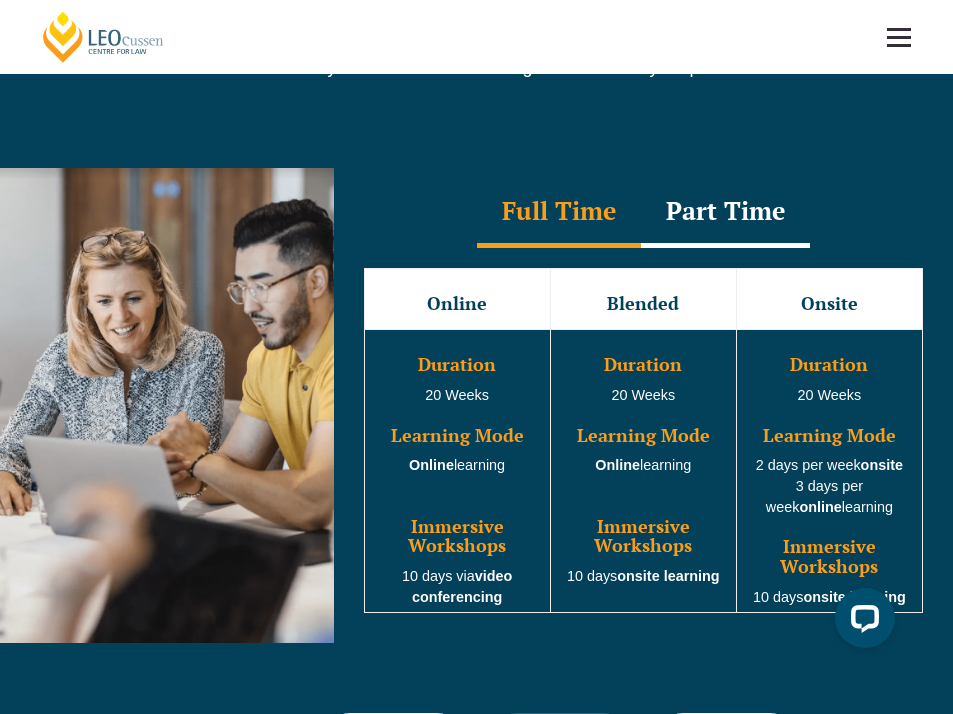 click on "Part Time" at bounding box center [725, 213] 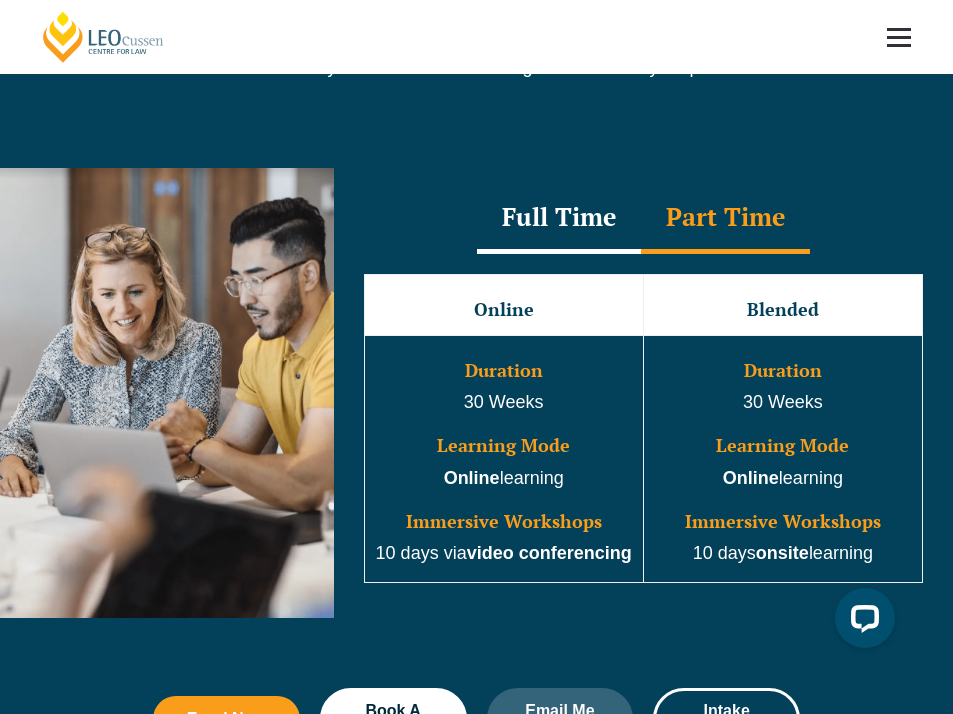 click on "Full Time" at bounding box center (559, 219) 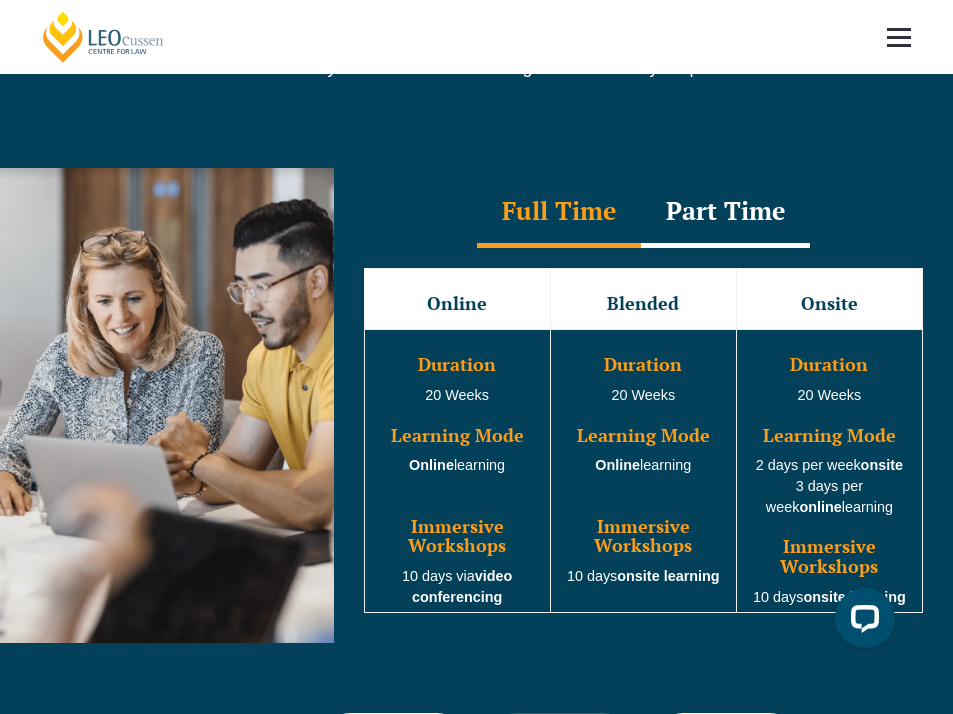 click on "Part Time" at bounding box center [725, 213] 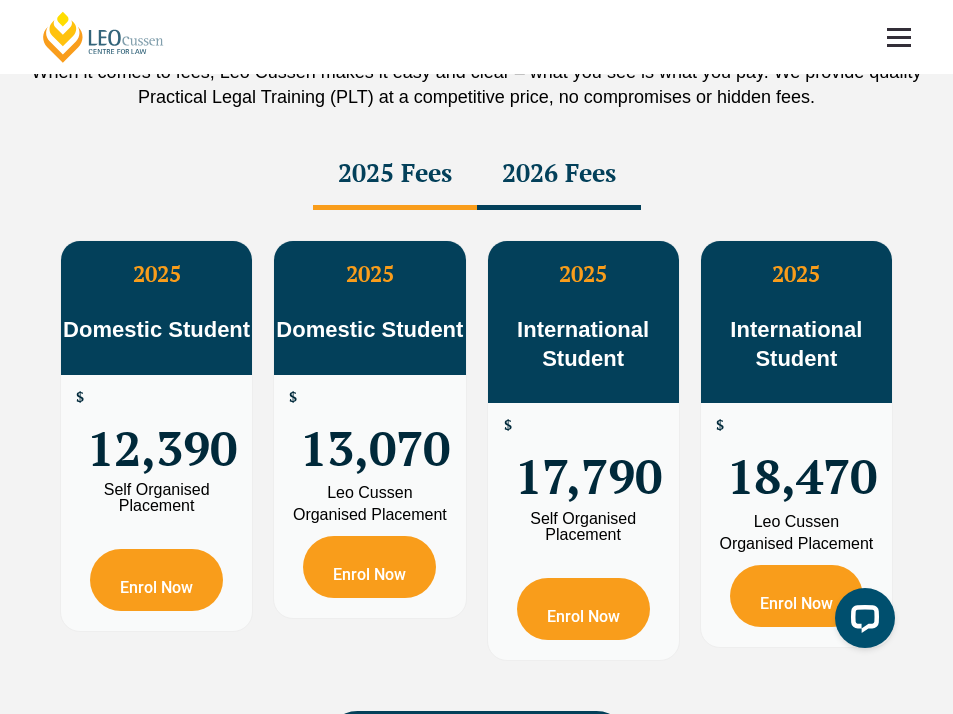 scroll, scrollTop: 3352, scrollLeft: 0, axis: vertical 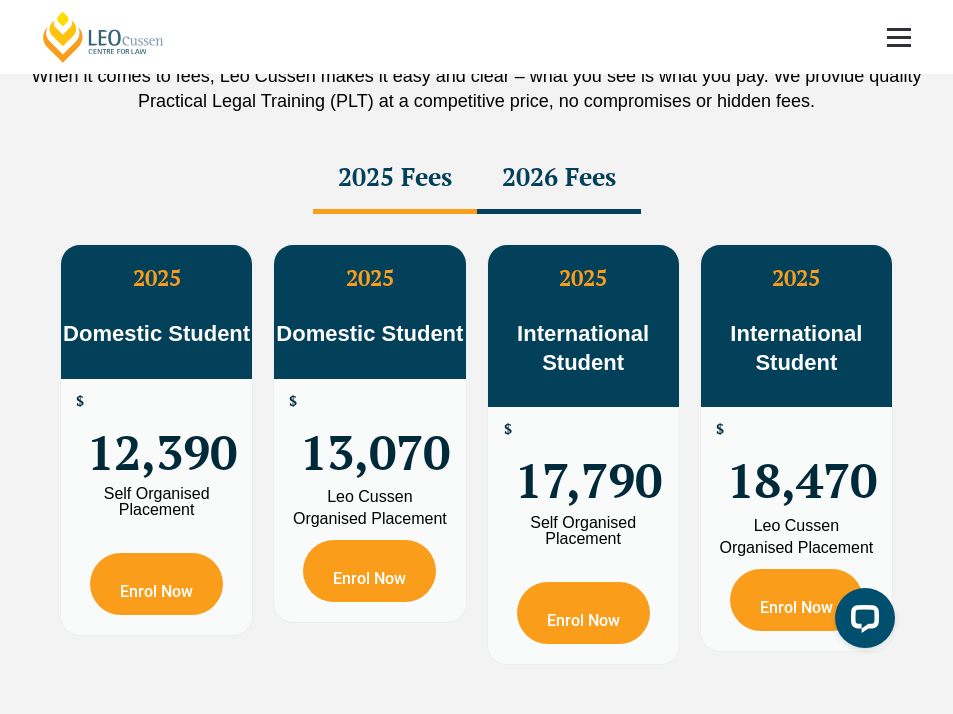 click on "2026 Fees" at bounding box center (559, 179) 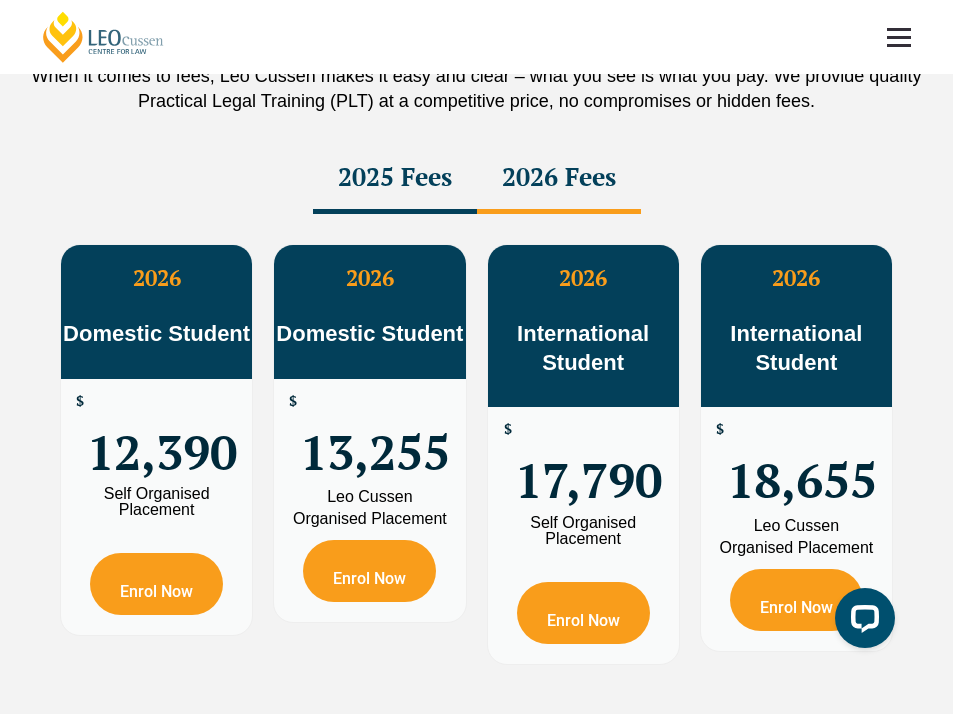 click on "2025 Fees" at bounding box center [395, 179] 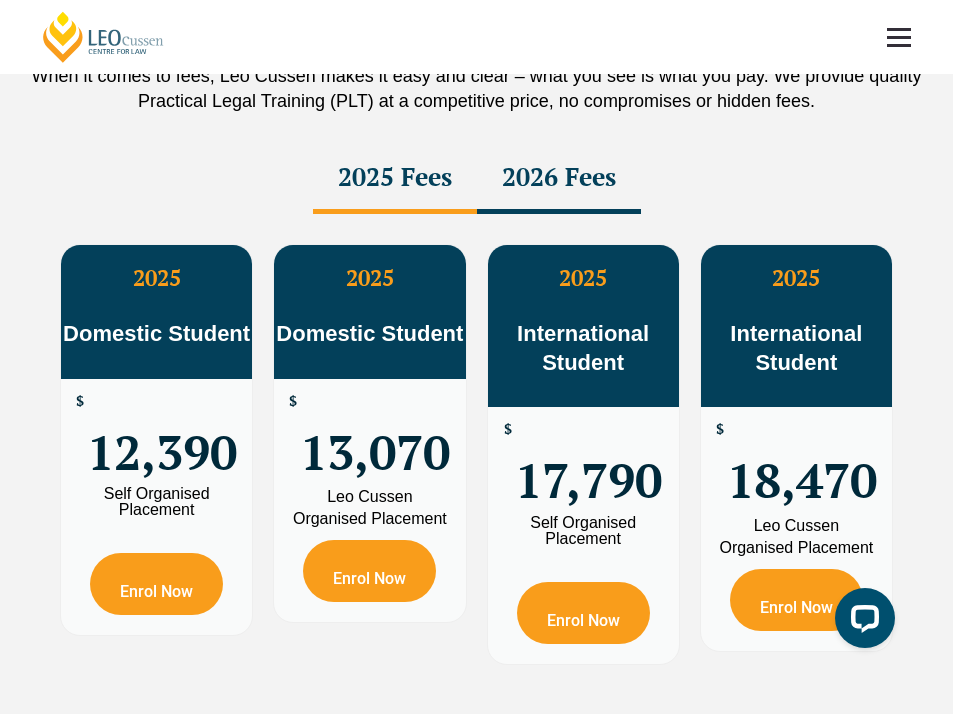 click on "2025 Fees   2026 Fees" at bounding box center [476, 179] 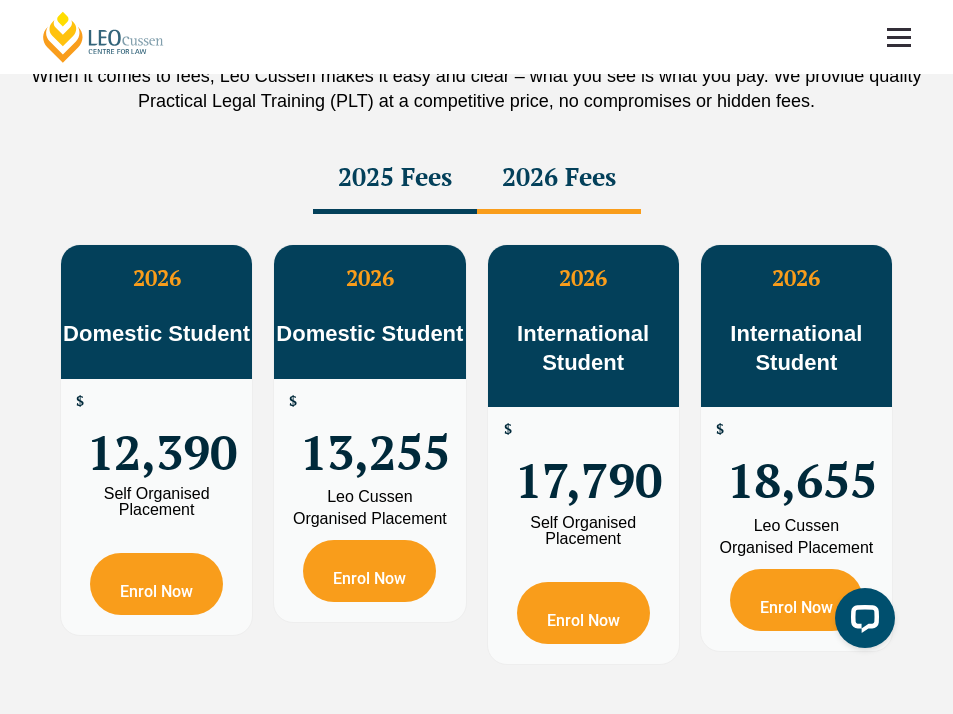 click on "2025 Fees" at bounding box center (395, 179) 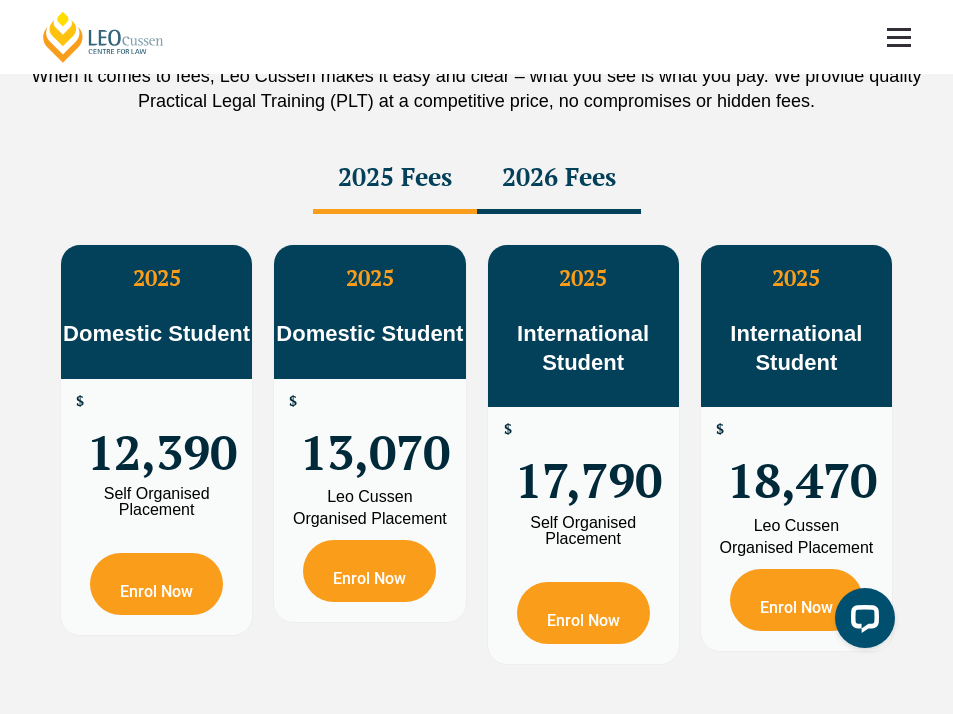 click on "2026 Fees" at bounding box center [559, 179] 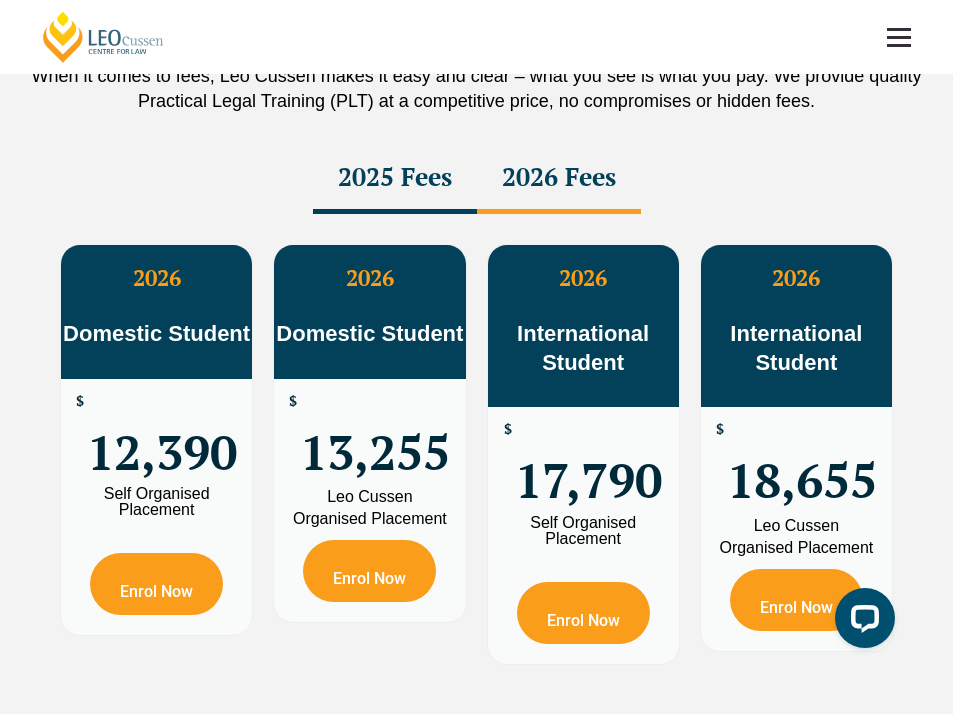 click on "2025 Fees" at bounding box center (395, 179) 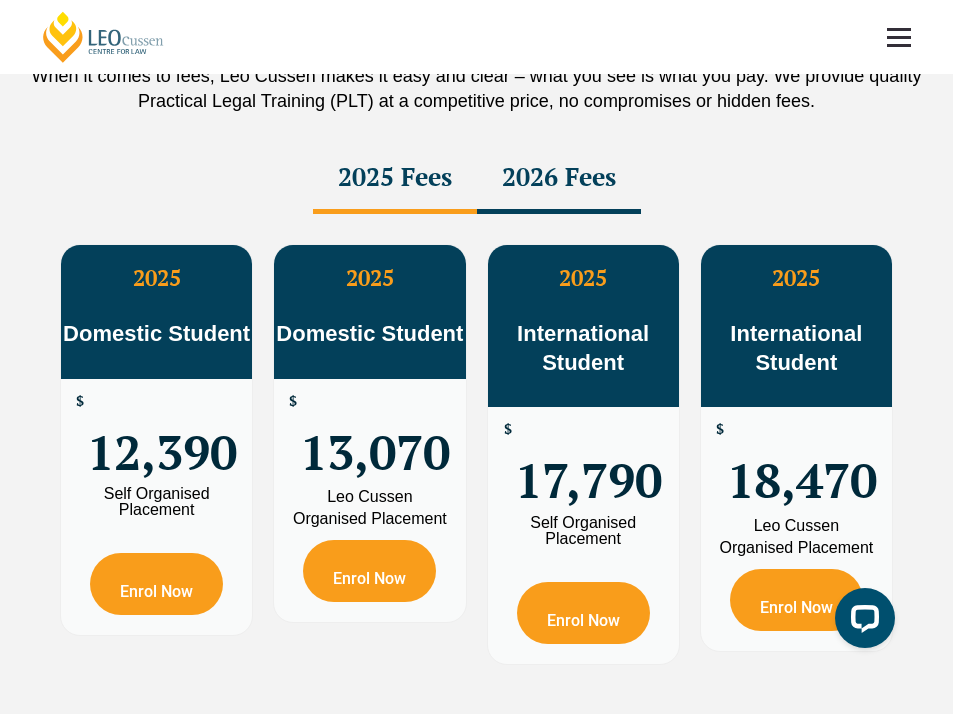 click on "2026 Fees" at bounding box center [559, 179] 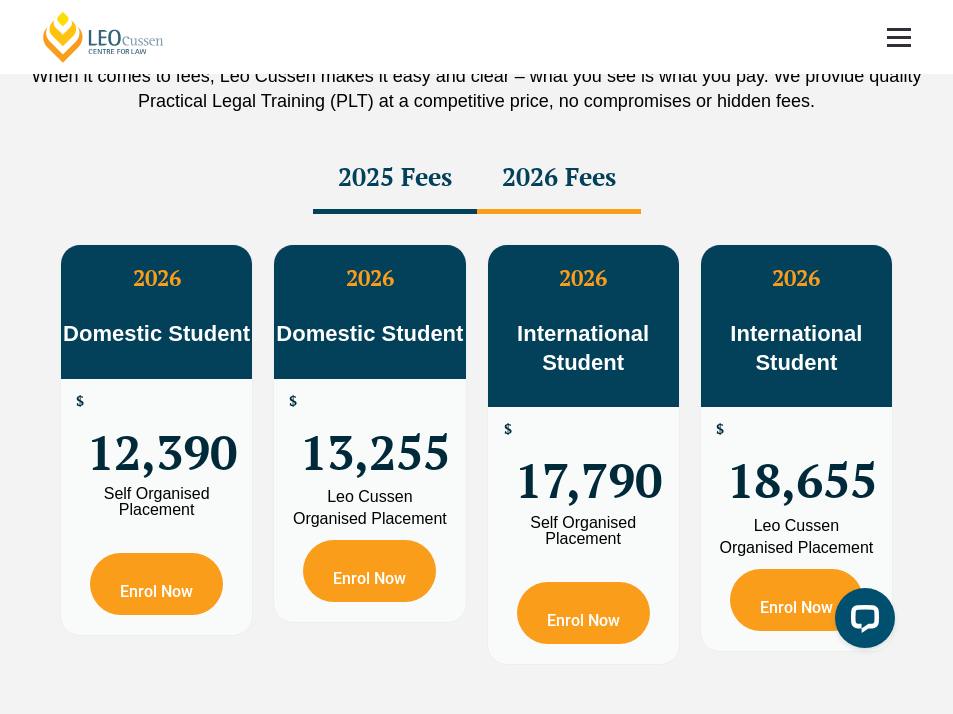 click on "2025 Fees" at bounding box center [395, 179] 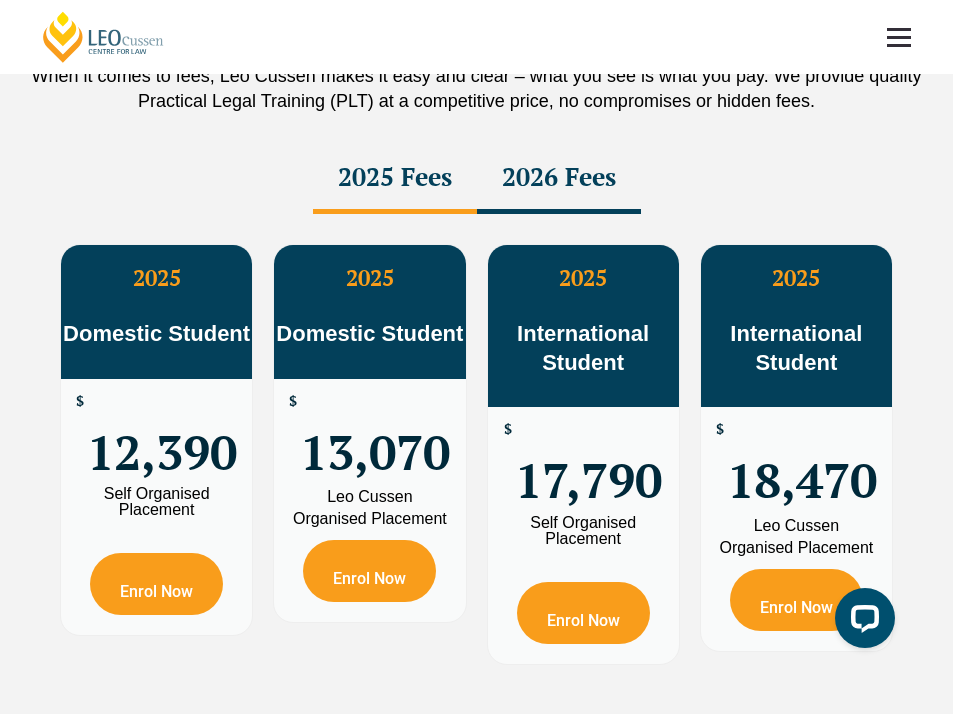 click on "2026 Fees" at bounding box center [559, 179] 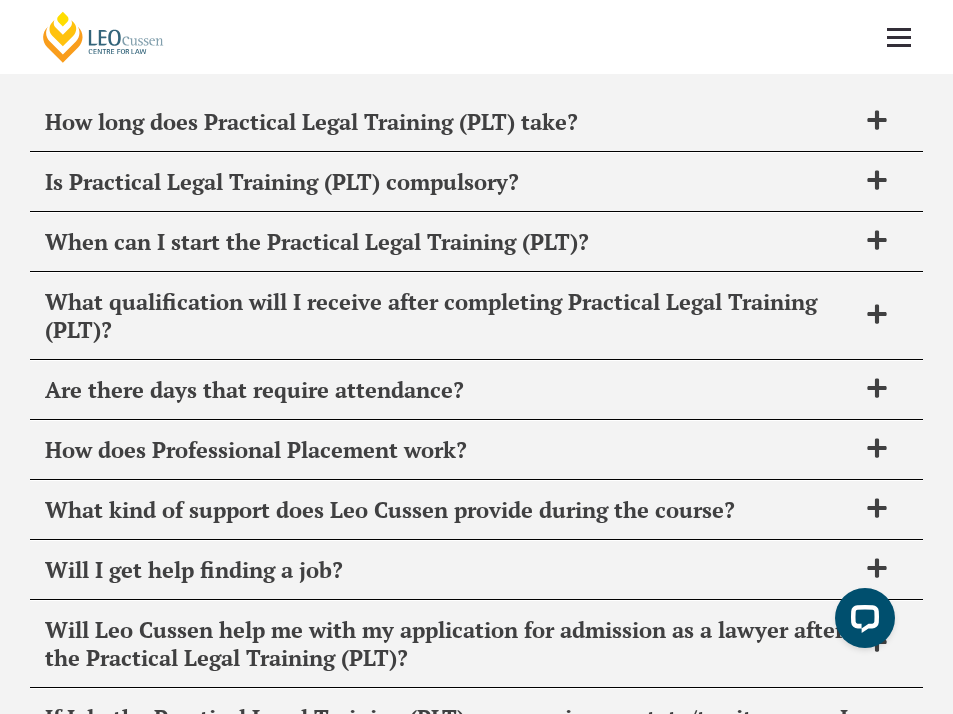 scroll, scrollTop: 9538, scrollLeft: 0, axis: vertical 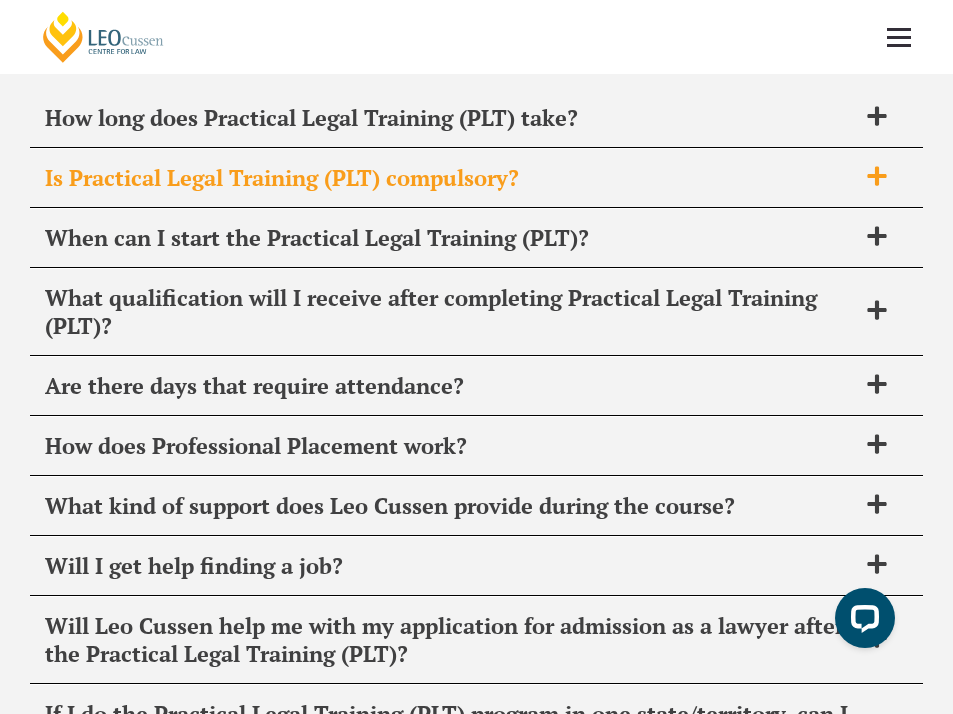 click on "Is Practical Legal Training (PLT) compulsory?" at bounding box center [450, 178] 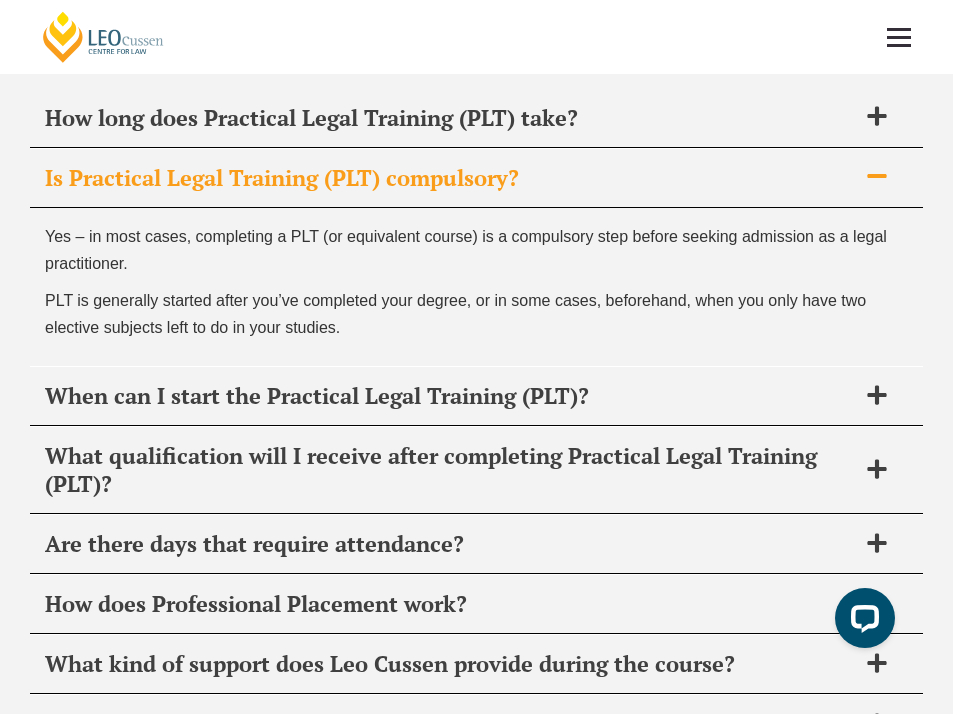 click on "Is Practical Legal Training (PLT) compulsory?" at bounding box center [450, 178] 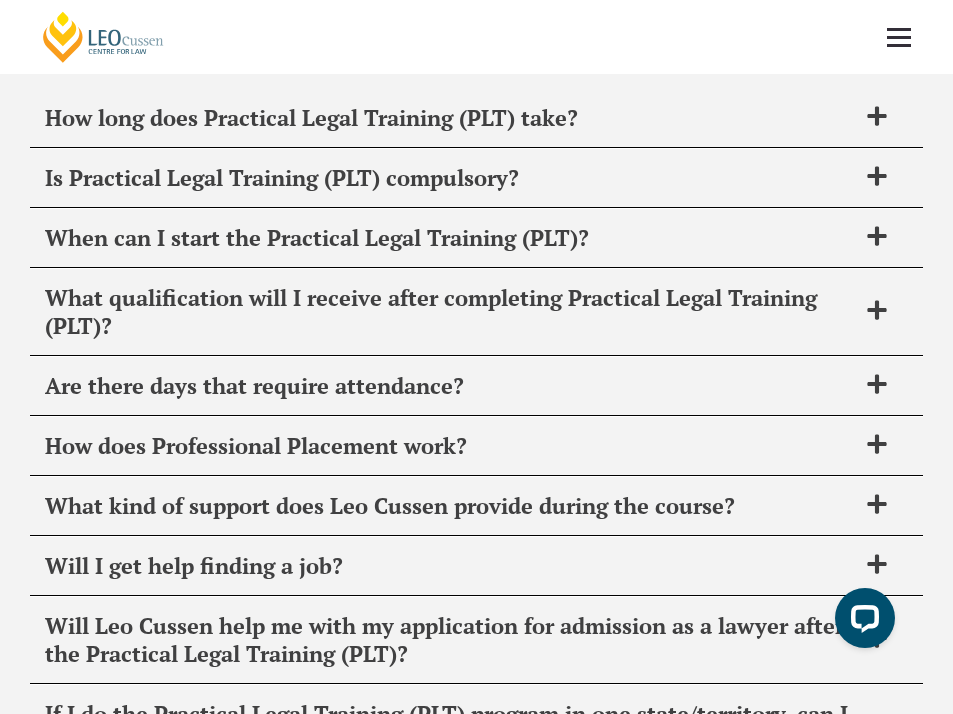 click at bounding box center [899, 37] 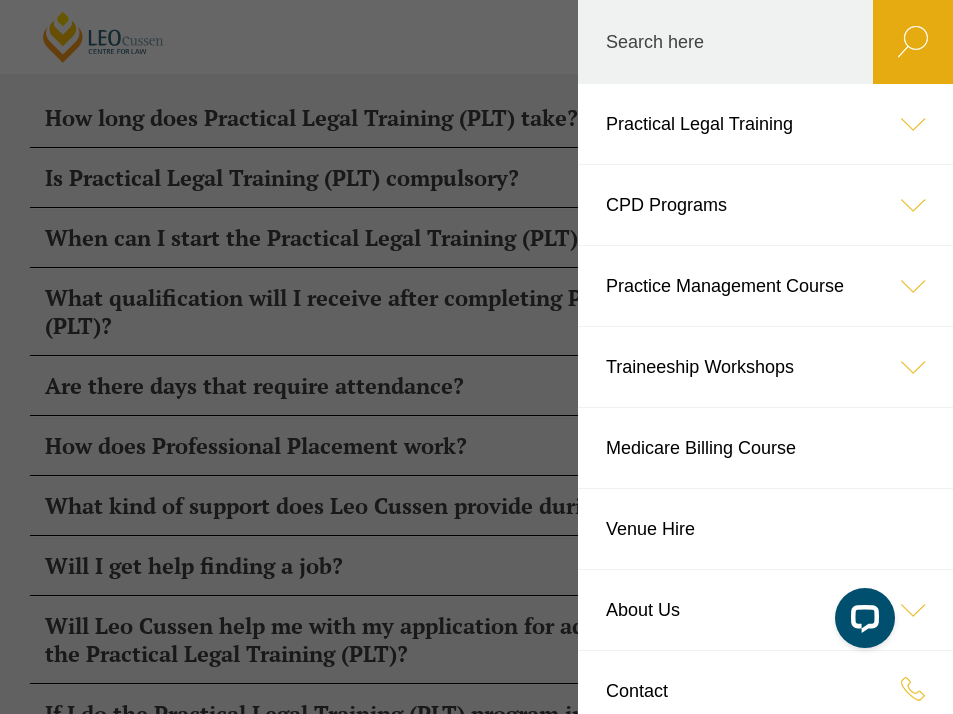 click at bounding box center [913, 124] 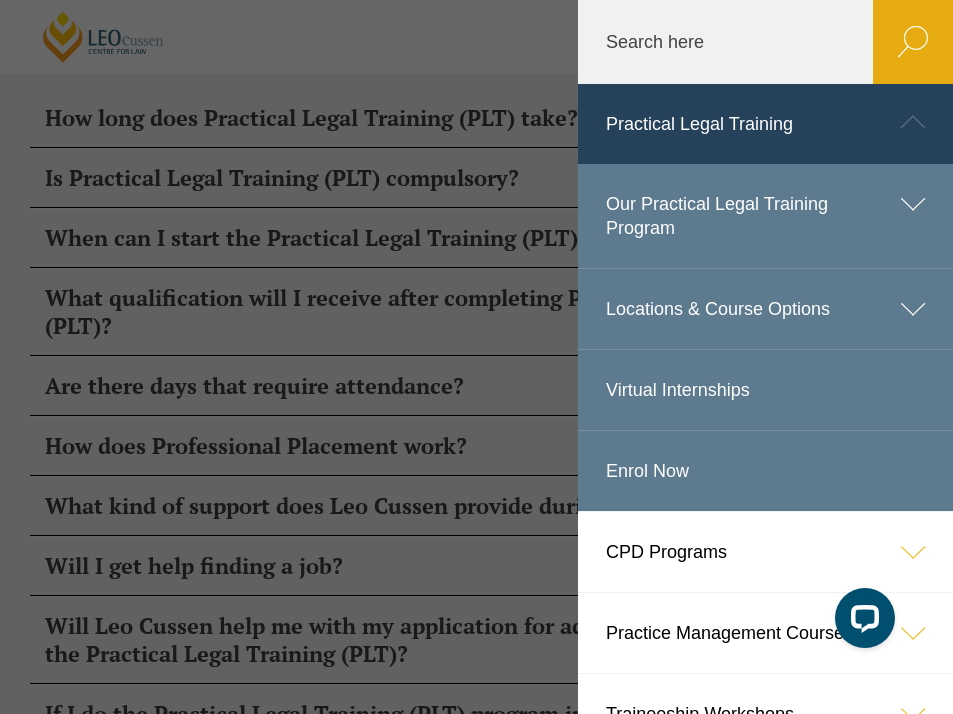 click on "Our Practical Legal Training Program" at bounding box center [765, 216] 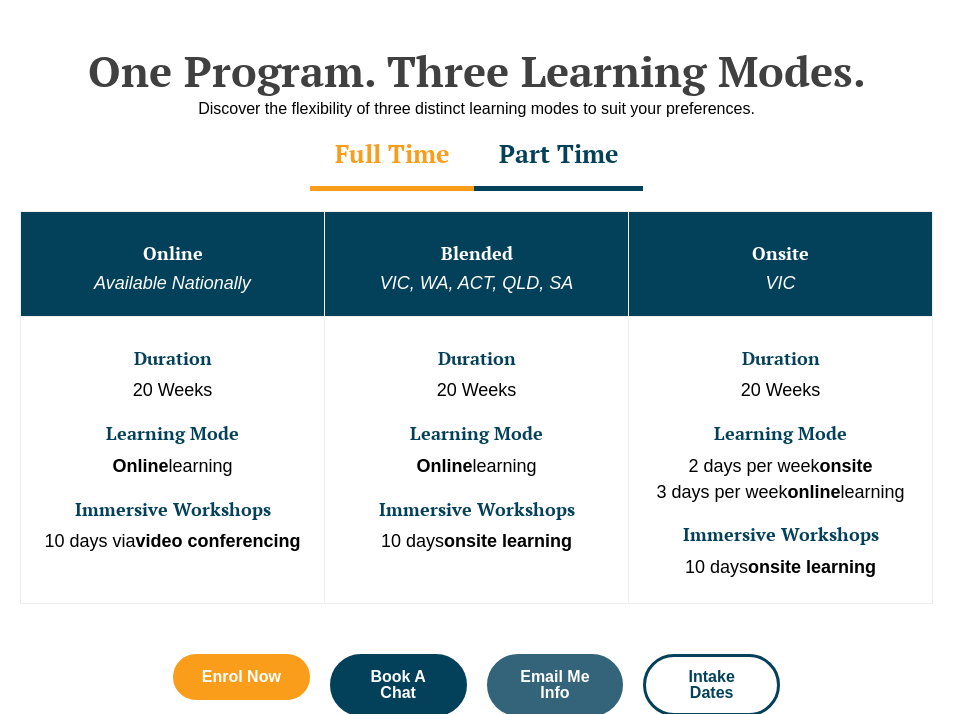 scroll, scrollTop: 793, scrollLeft: 0, axis: vertical 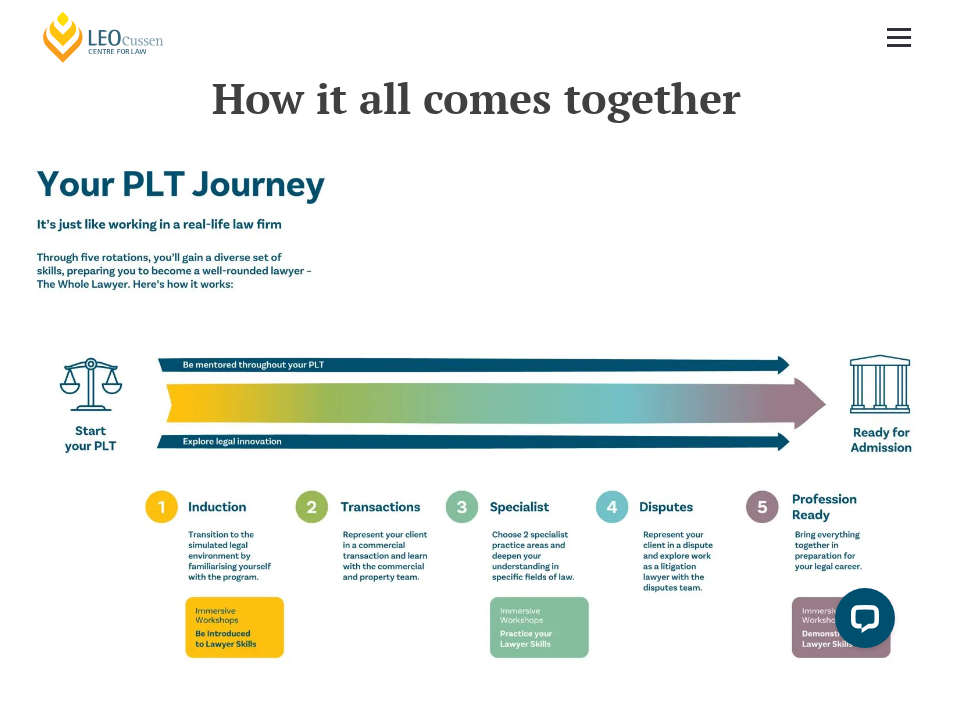 click at bounding box center (899, 37) 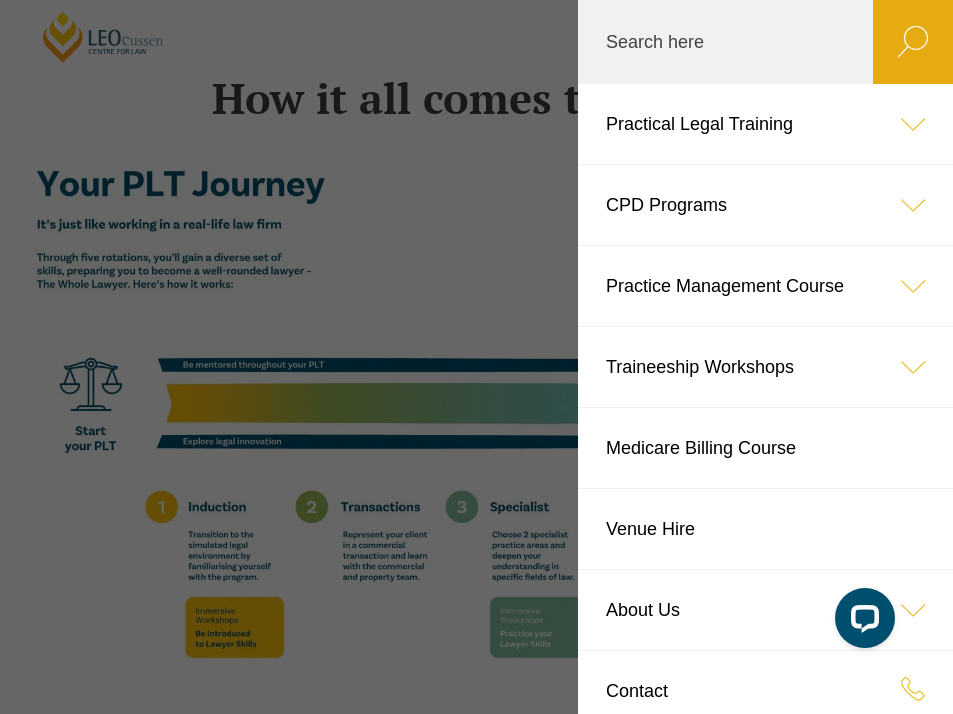 click at bounding box center (913, 124) 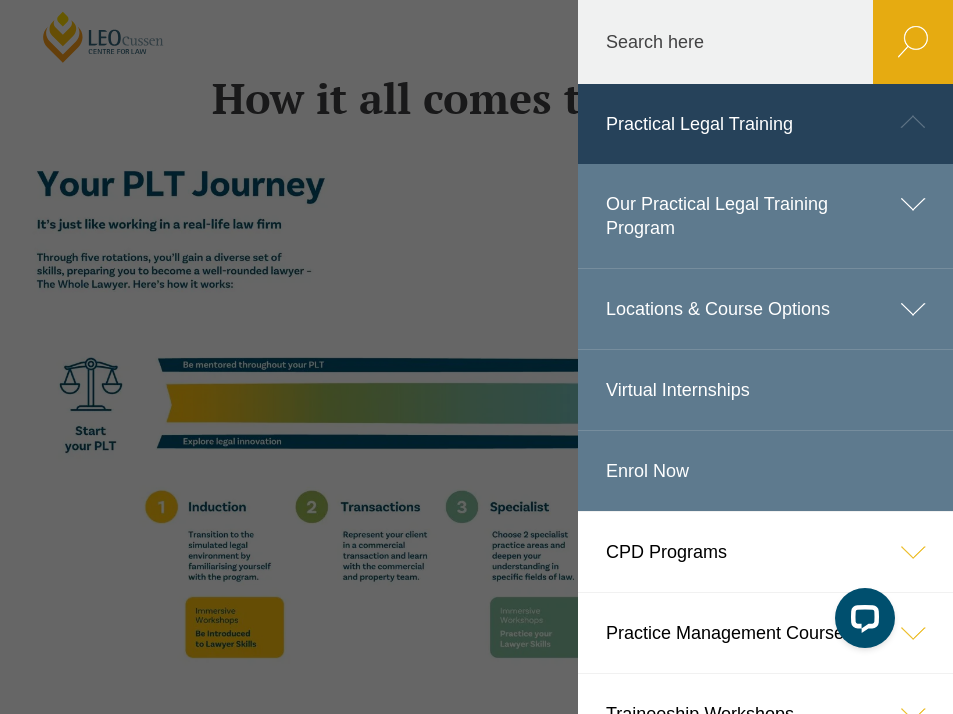 click at bounding box center [913, 309] 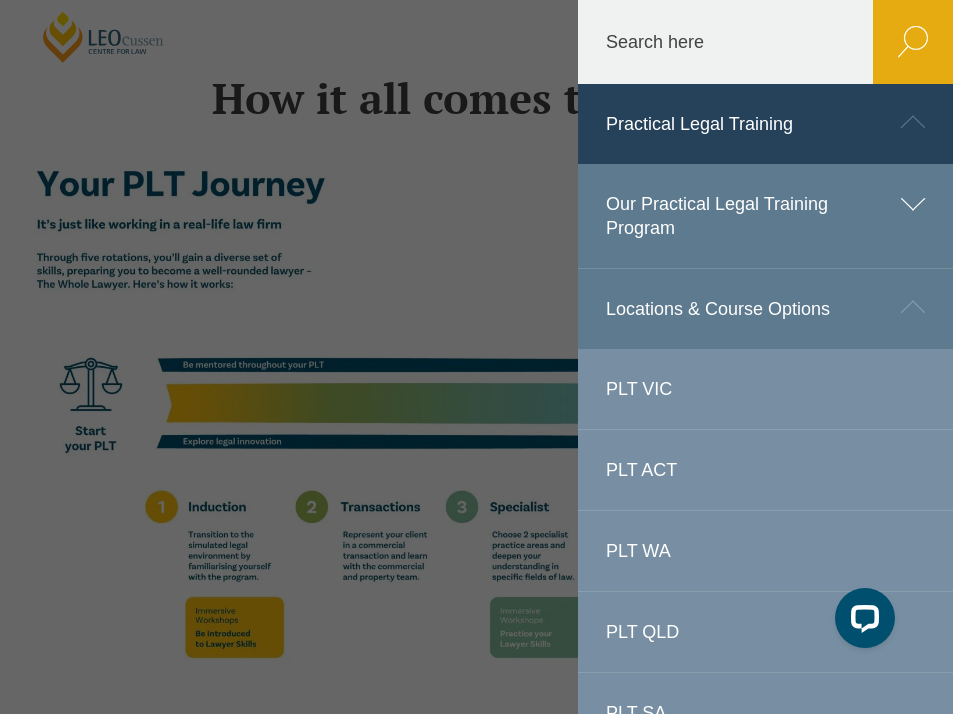 click on "PLT VIC" at bounding box center [765, 389] 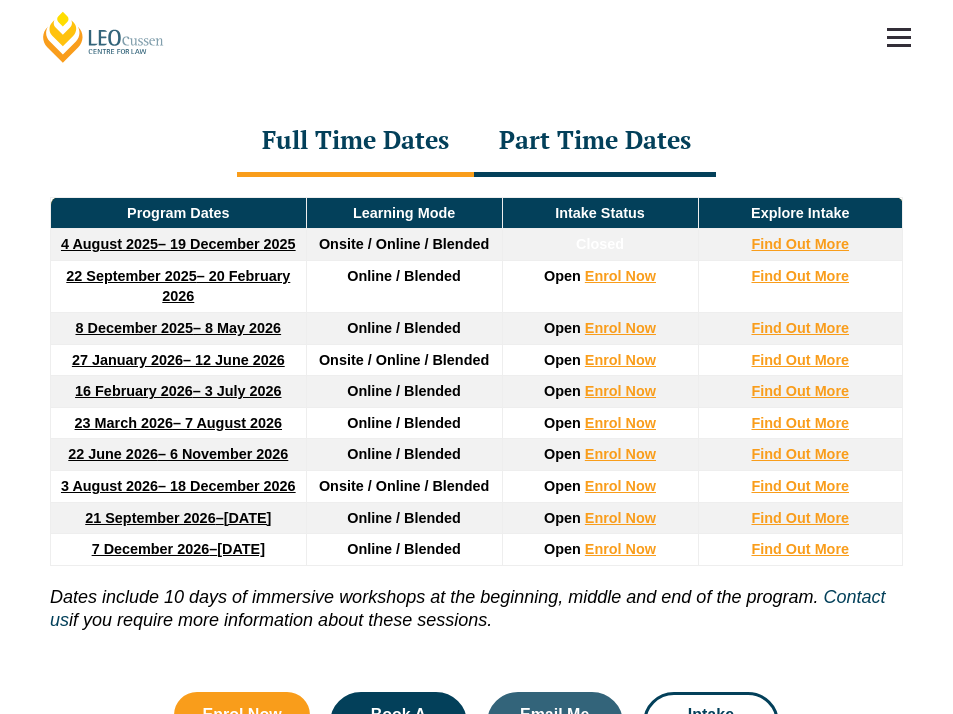 scroll, scrollTop: 2434, scrollLeft: 0, axis: vertical 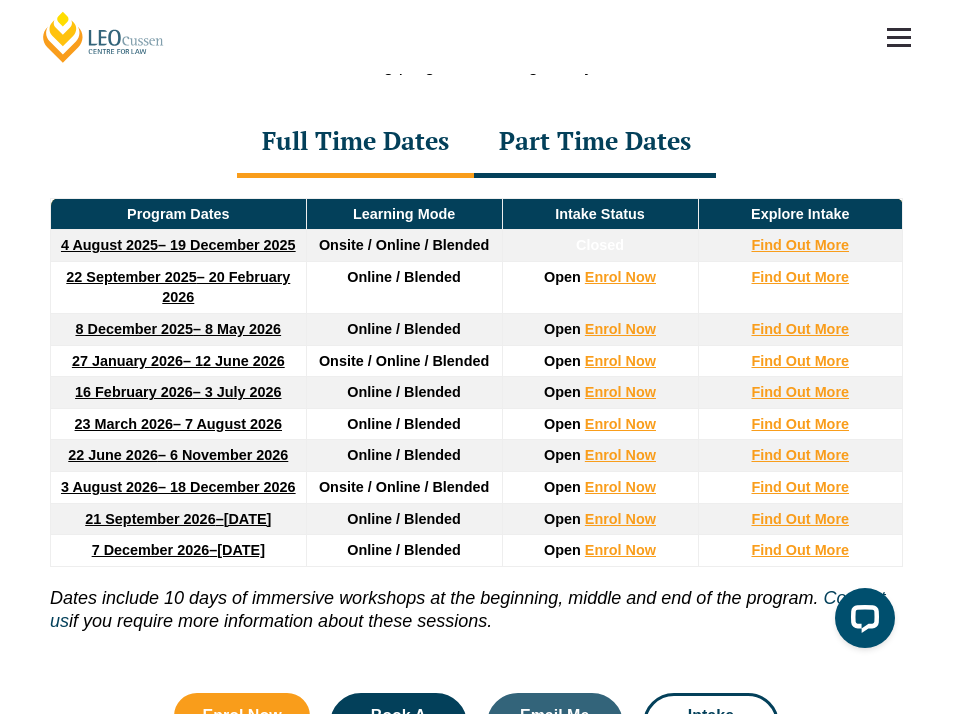click on "Part Time Dates" at bounding box center [595, 143] 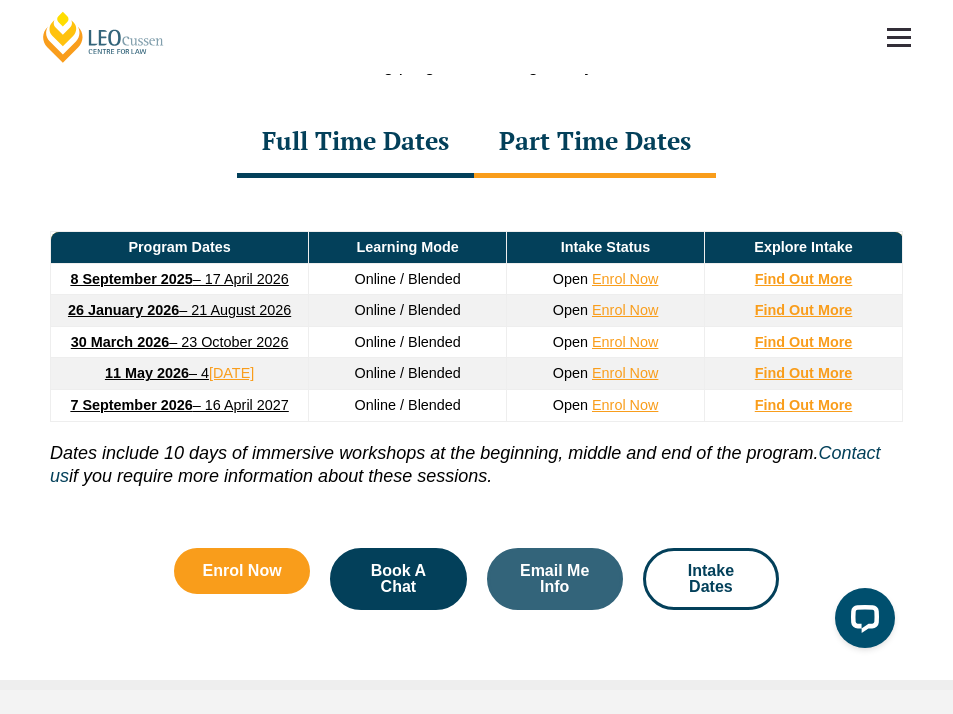 click on "Full Time Dates" at bounding box center [355, 143] 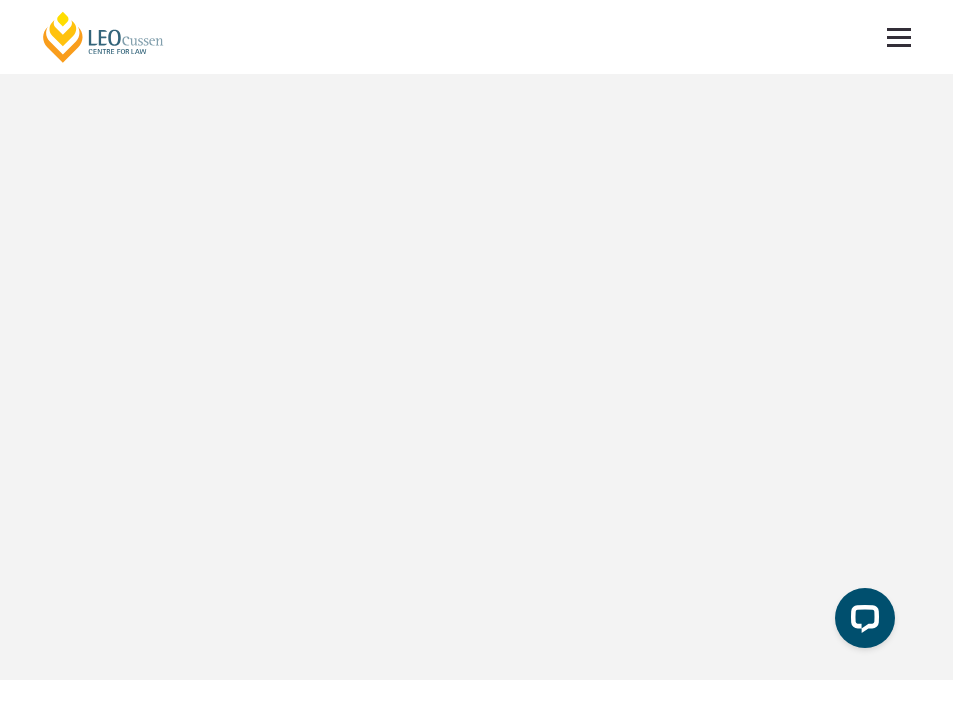 scroll, scrollTop: 5803, scrollLeft: 0, axis: vertical 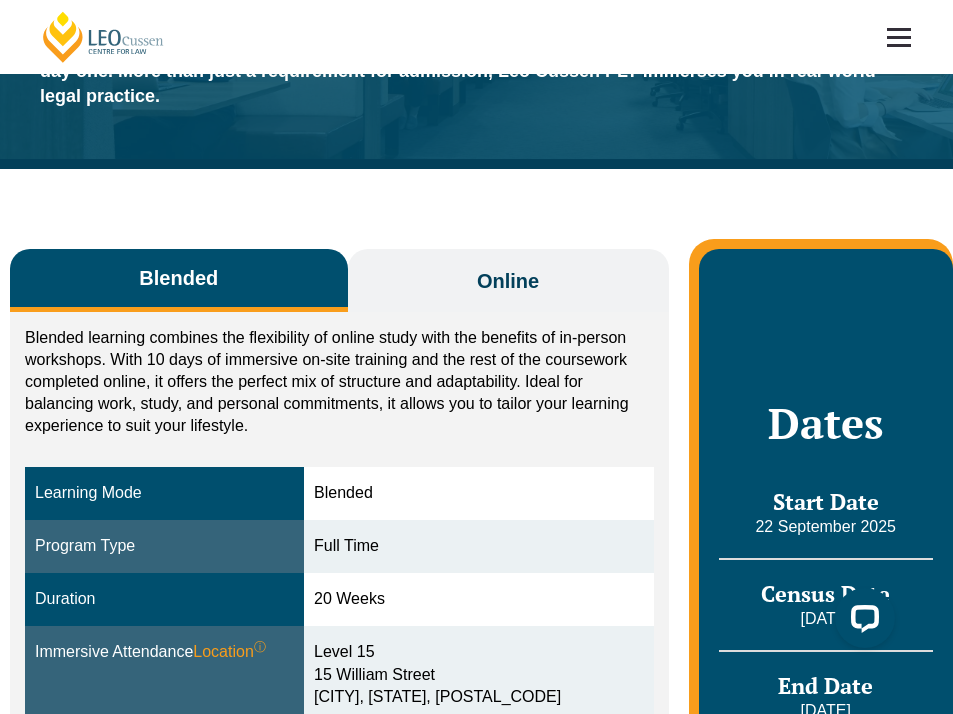click on "Online" at bounding box center [508, 280] 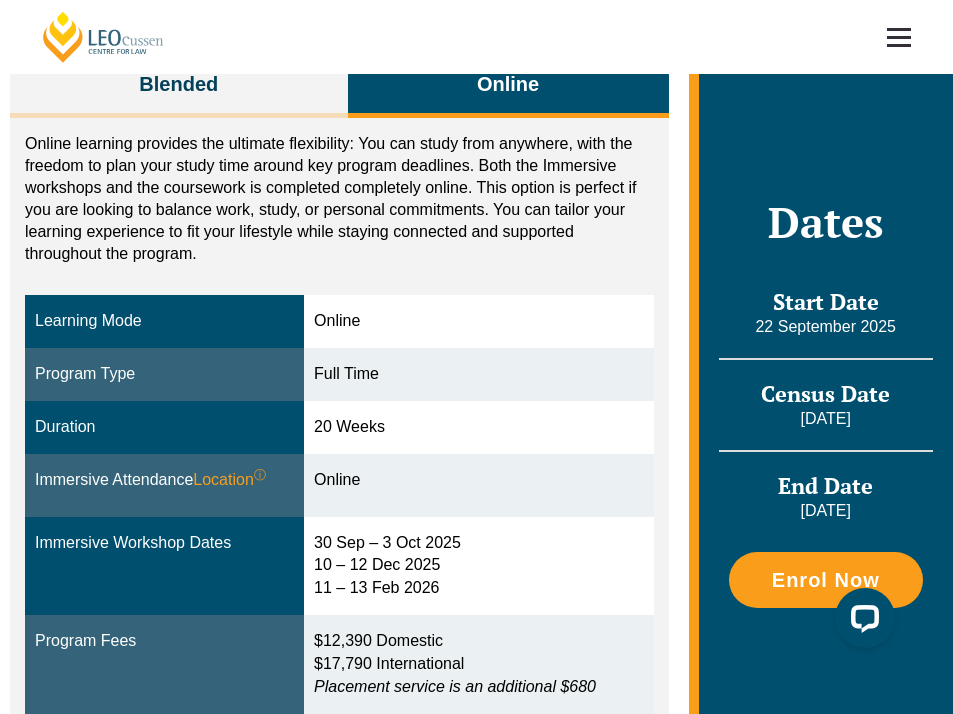 scroll, scrollTop: 361, scrollLeft: 0, axis: vertical 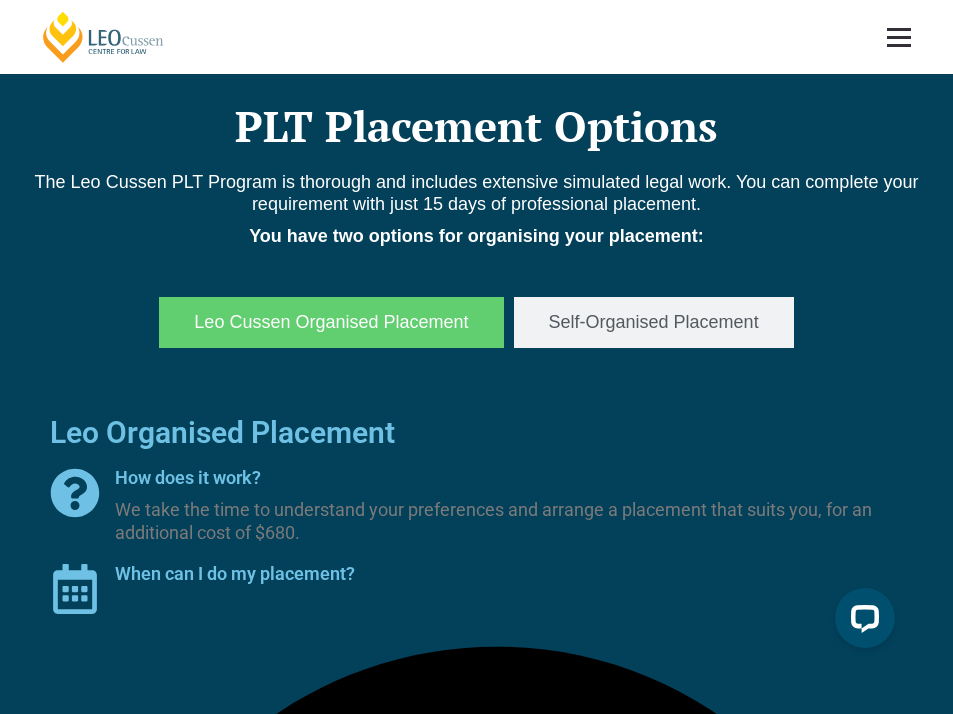 click on "Self-Organised Placement" at bounding box center (654, 322) 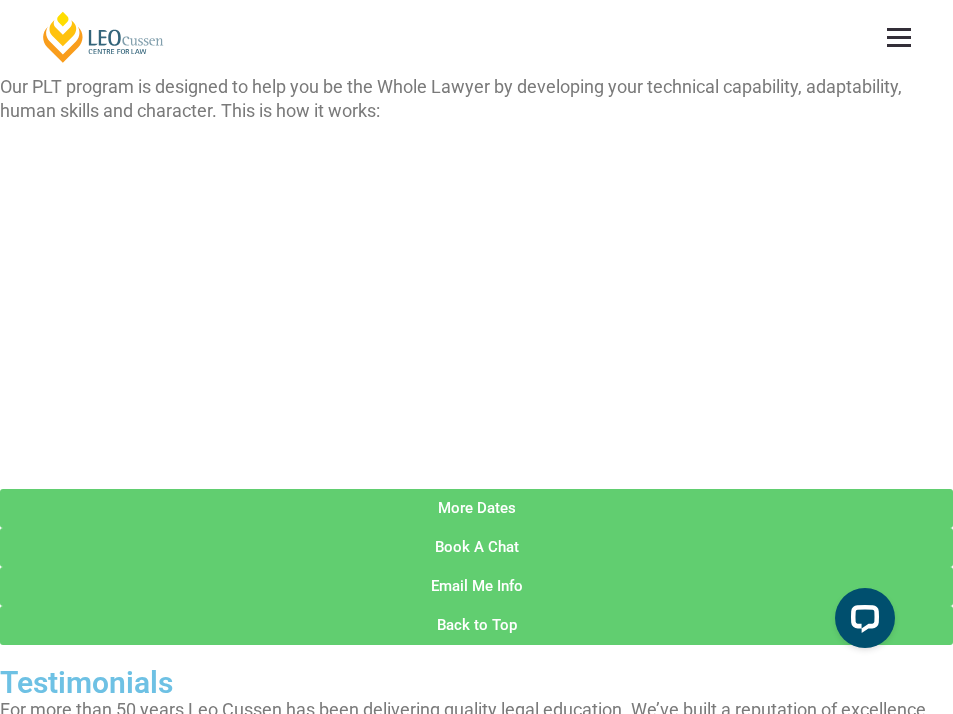 scroll, scrollTop: 2135, scrollLeft: 0, axis: vertical 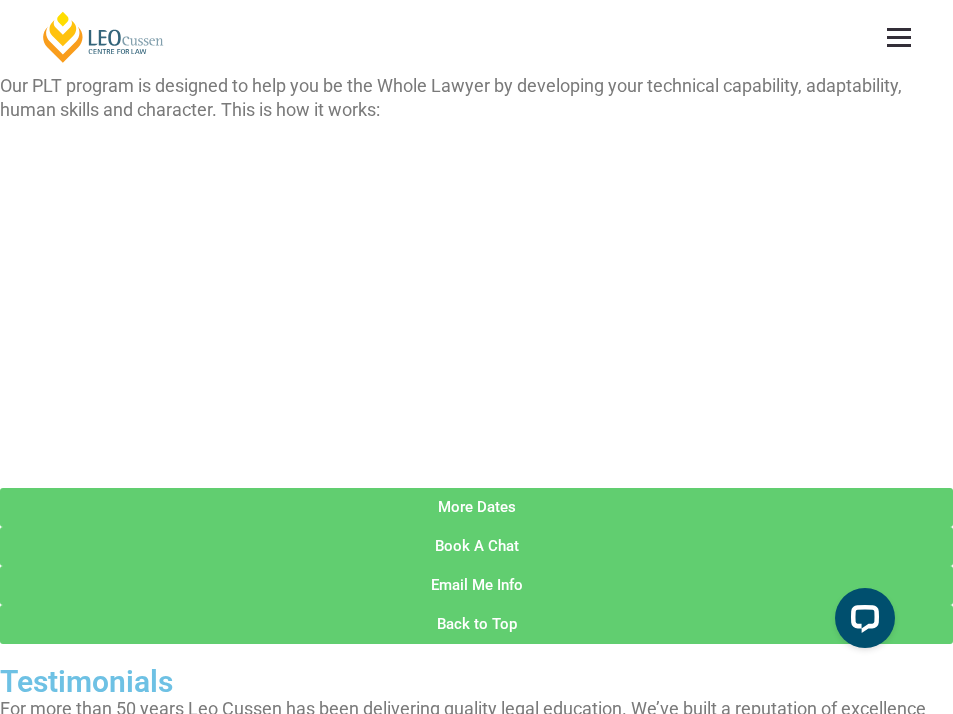 click on "Professional Placement" at bounding box center (476, 300) 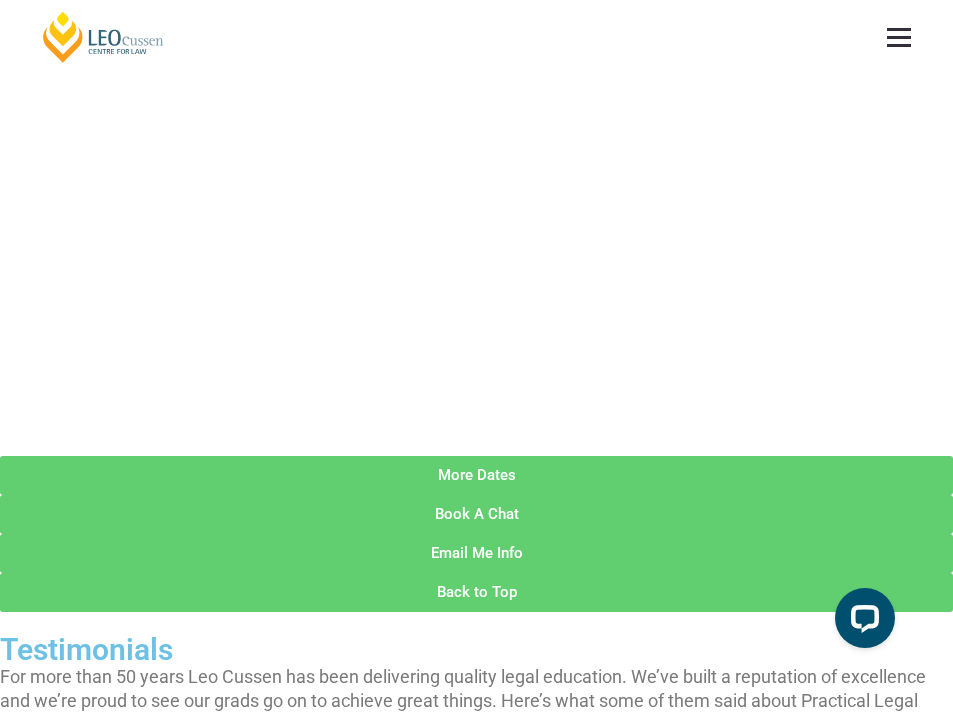 scroll, scrollTop: 2266, scrollLeft: 0, axis: vertical 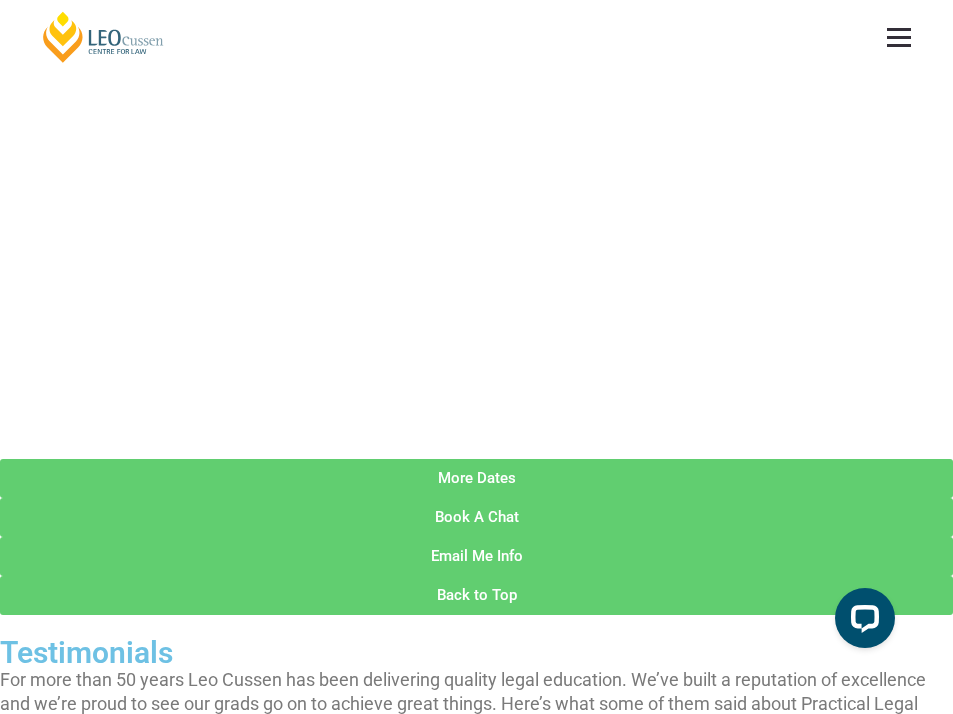 click on "Mentoring" at bounding box center (476, 19) 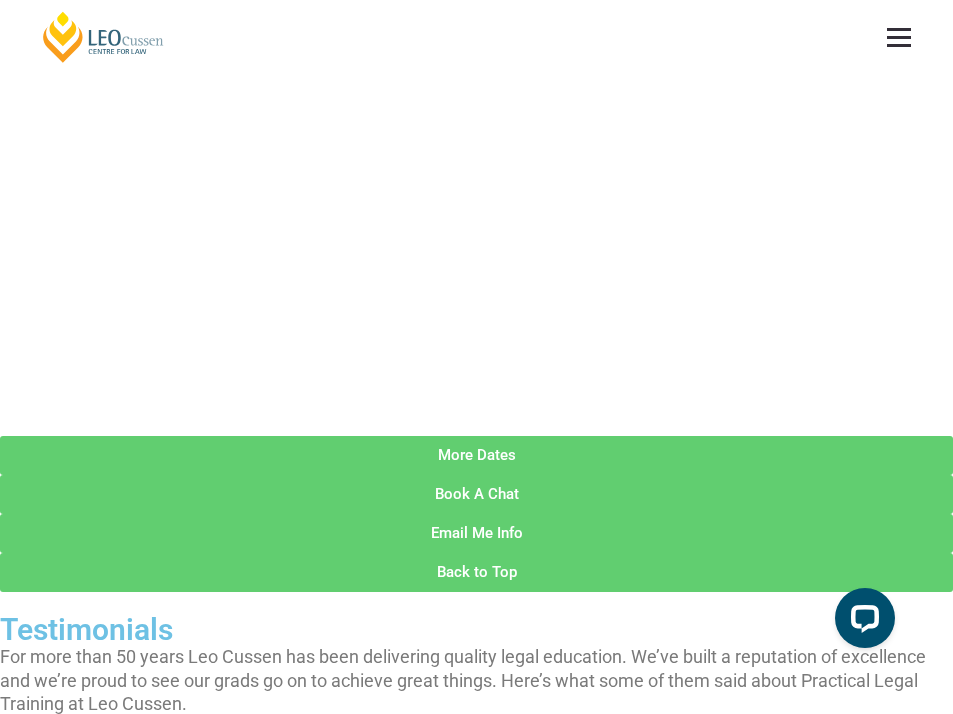scroll, scrollTop: 2180, scrollLeft: 0, axis: vertical 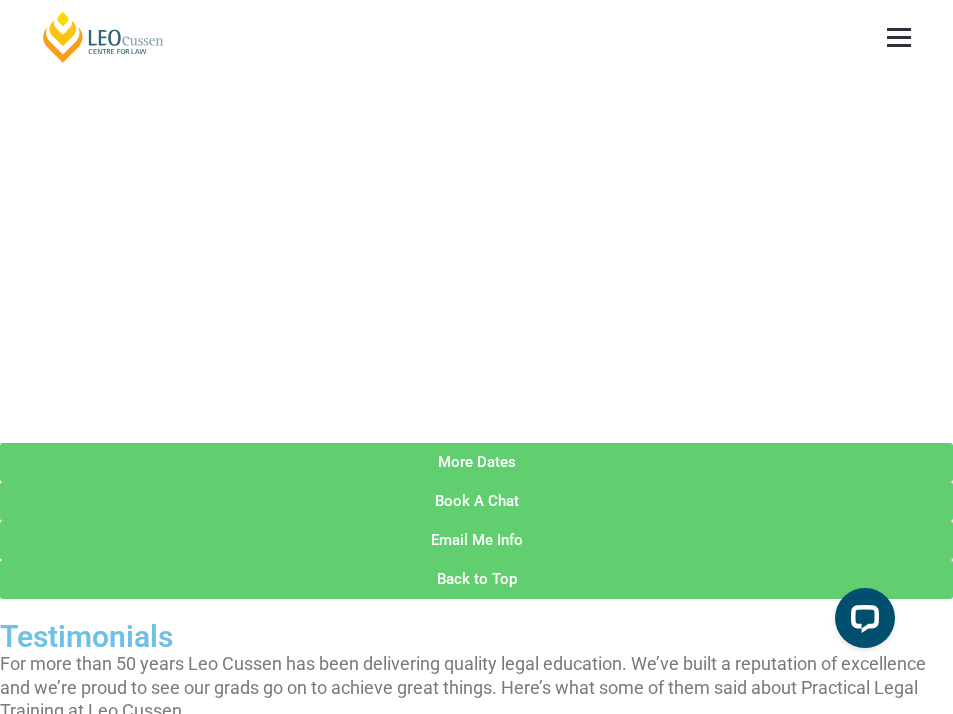 click on "Professional Placement" at bounding box center (476, 255) 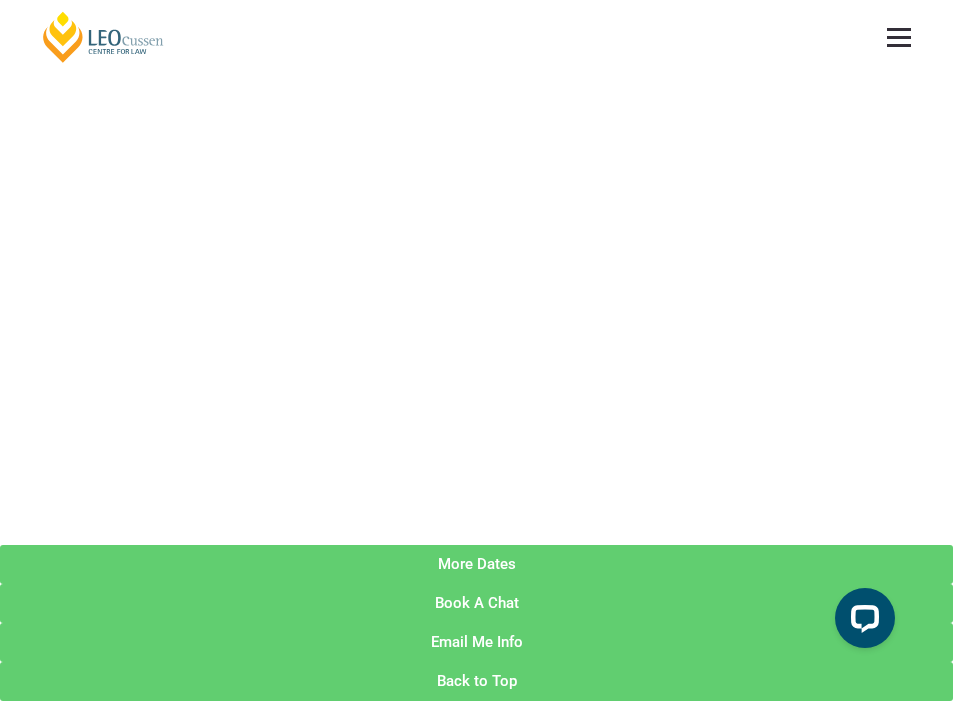 click on "More Dates" at bounding box center (476, 564) 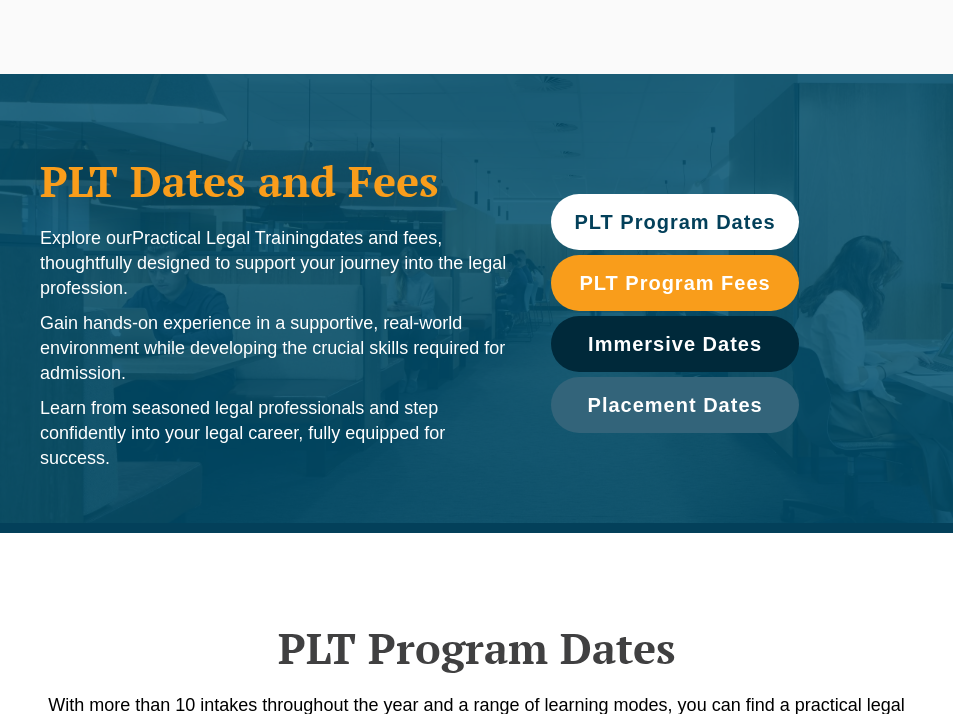 scroll, scrollTop: 0, scrollLeft: 0, axis: both 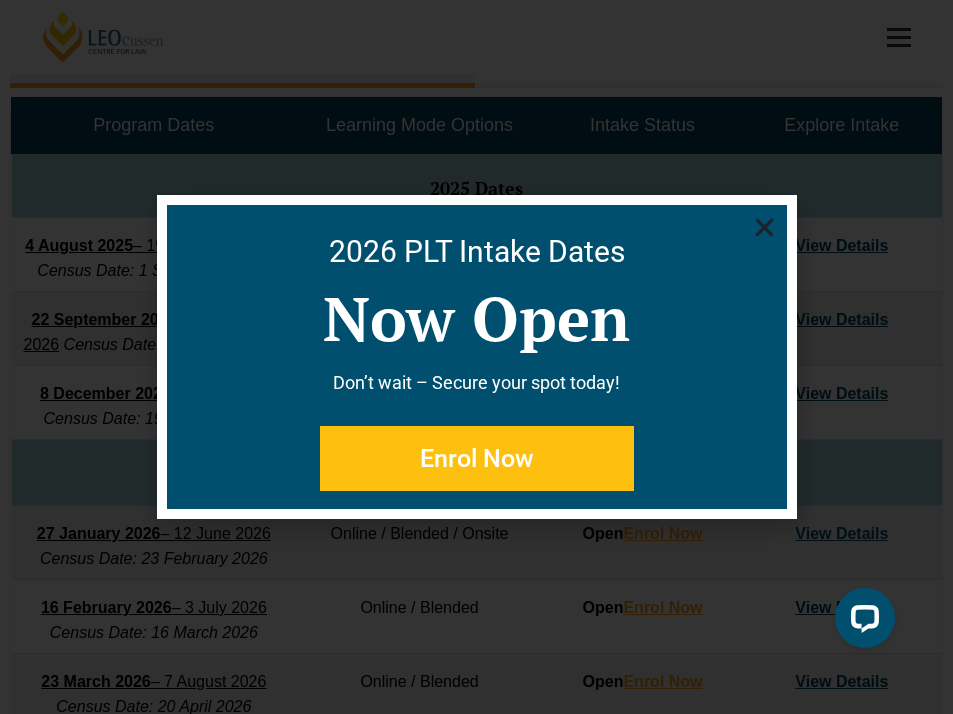 click 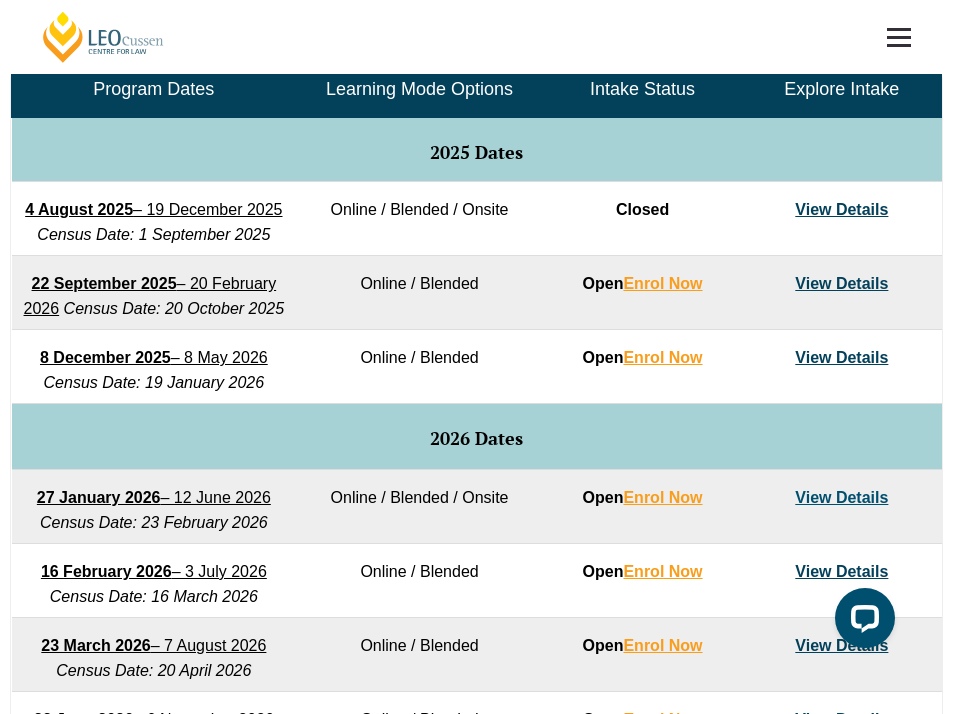 scroll, scrollTop: 938, scrollLeft: 0, axis: vertical 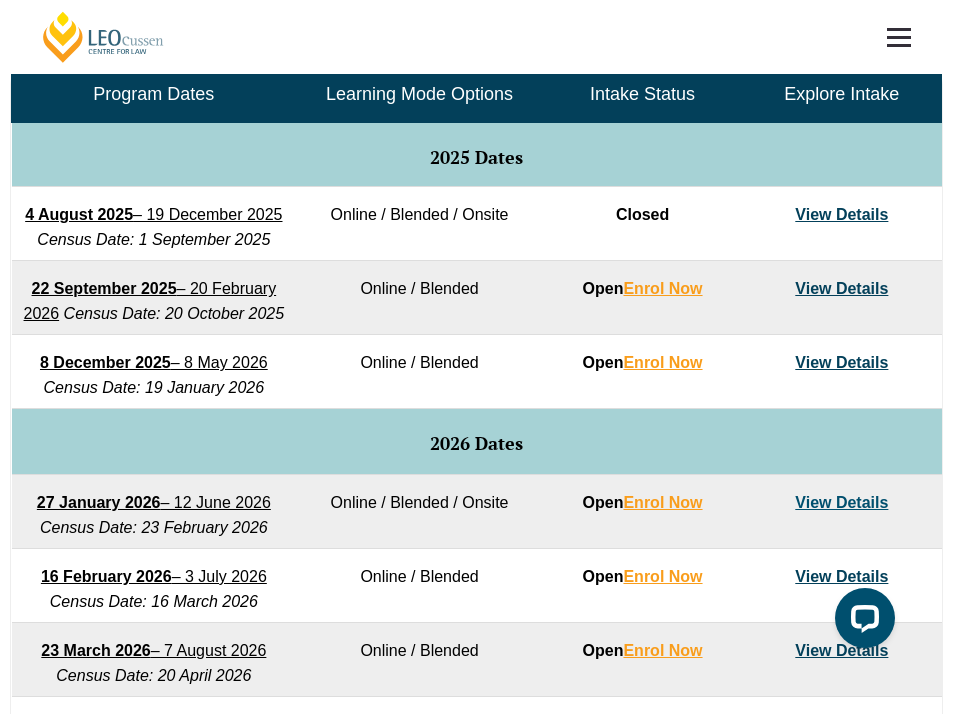 click on "View Details" at bounding box center (841, 288) 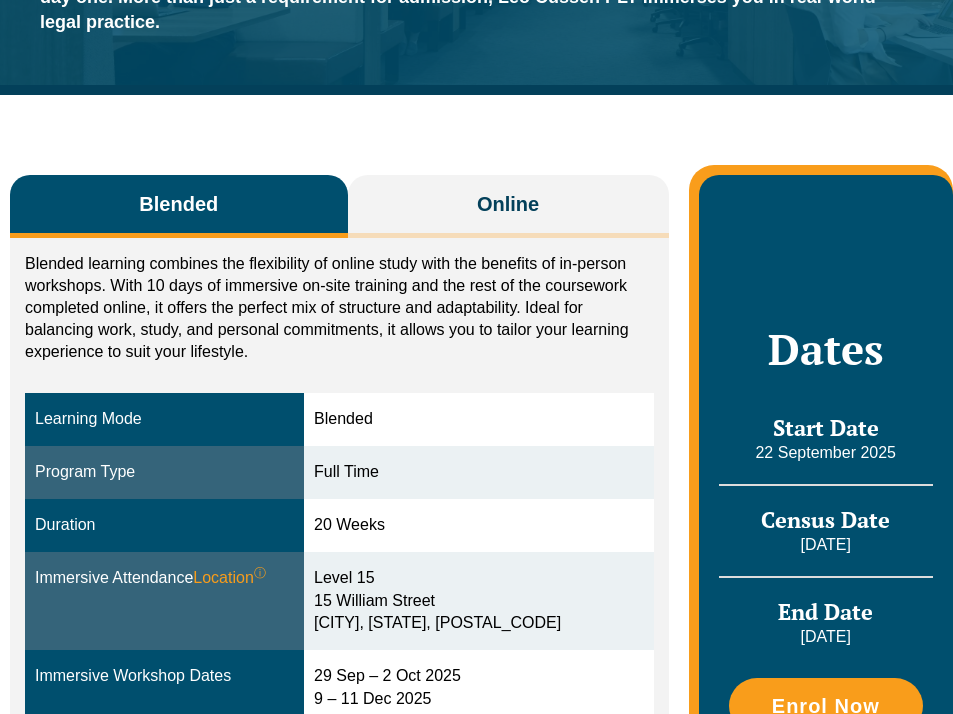 scroll, scrollTop: 292, scrollLeft: 0, axis: vertical 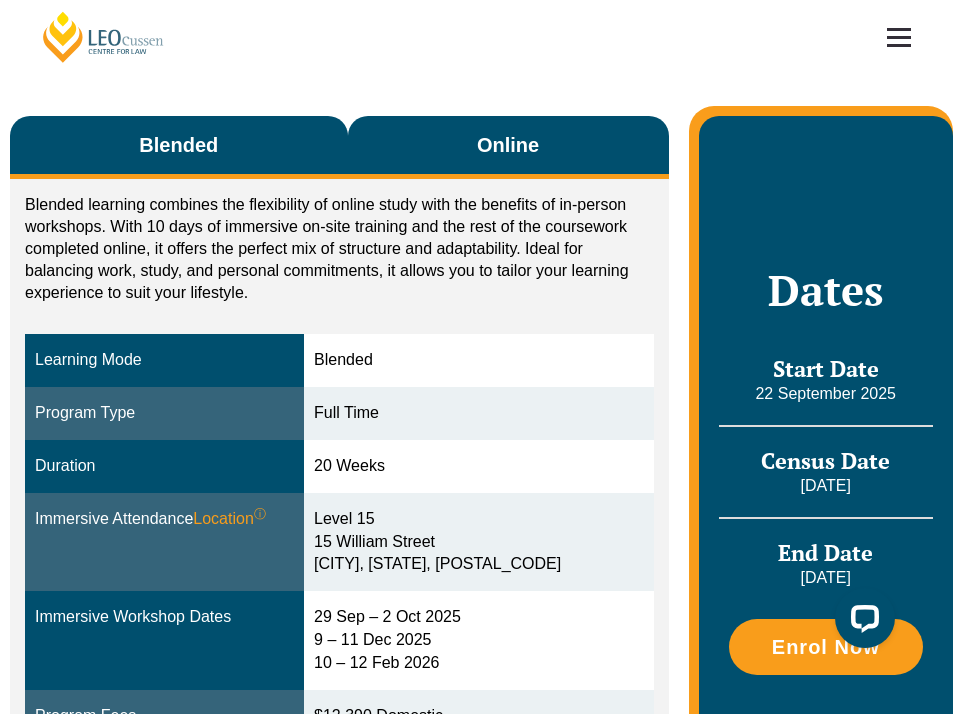 click on "Online" at bounding box center [508, 147] 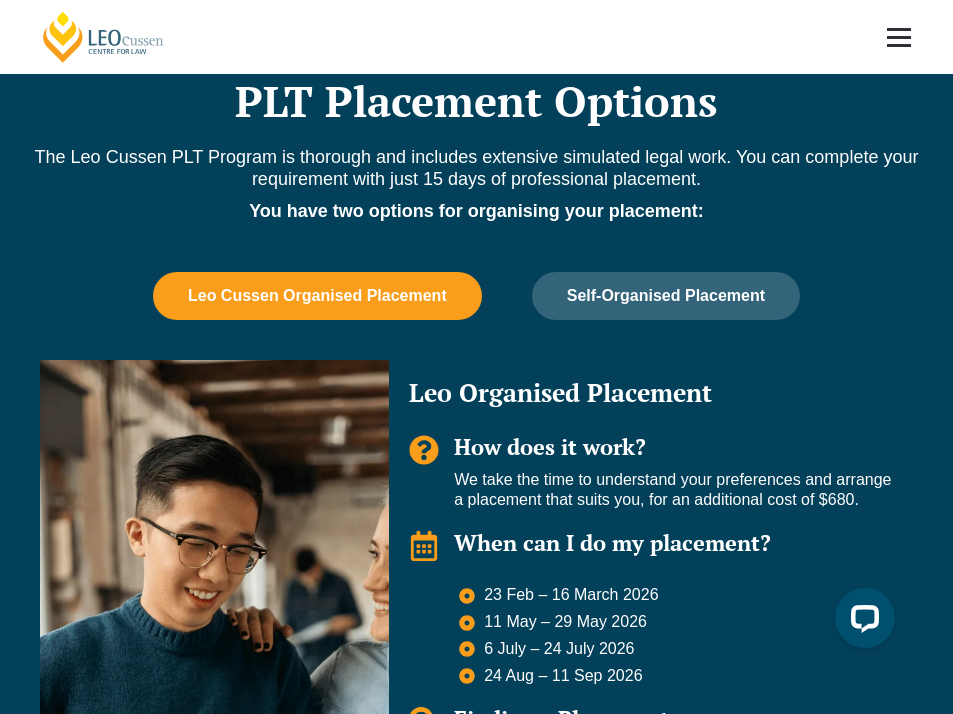 scroll, scrollTop: 1176, scrollLeft: 0, axis: vertical 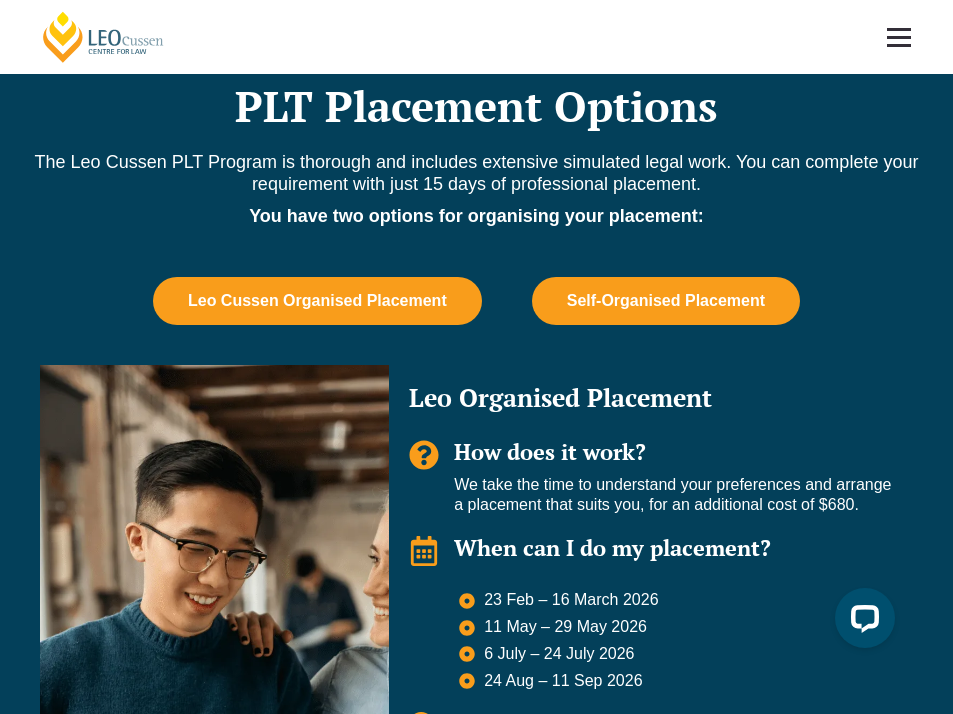 click on "Self-Organised Placement" at bounding box center (666, 301) 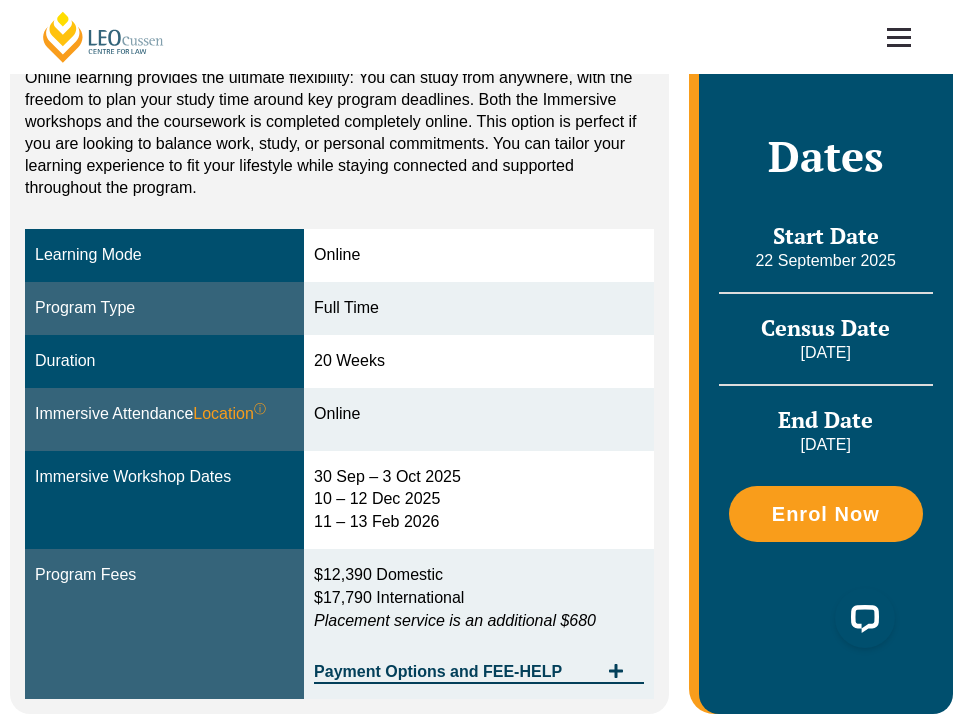 scroll, scrollTop: 428, scrollLeft: 0, axis: vertical 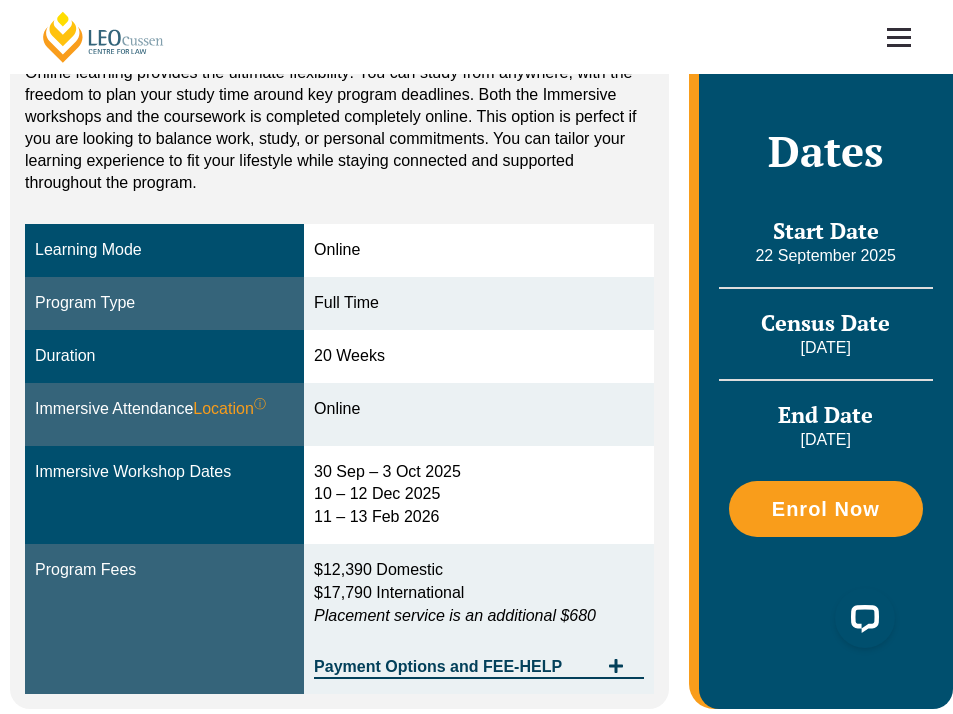 drag, startPoint x: 446, startPoint y: 494, endPoint x: 317, endPoint y: 498, distance: 129.062 